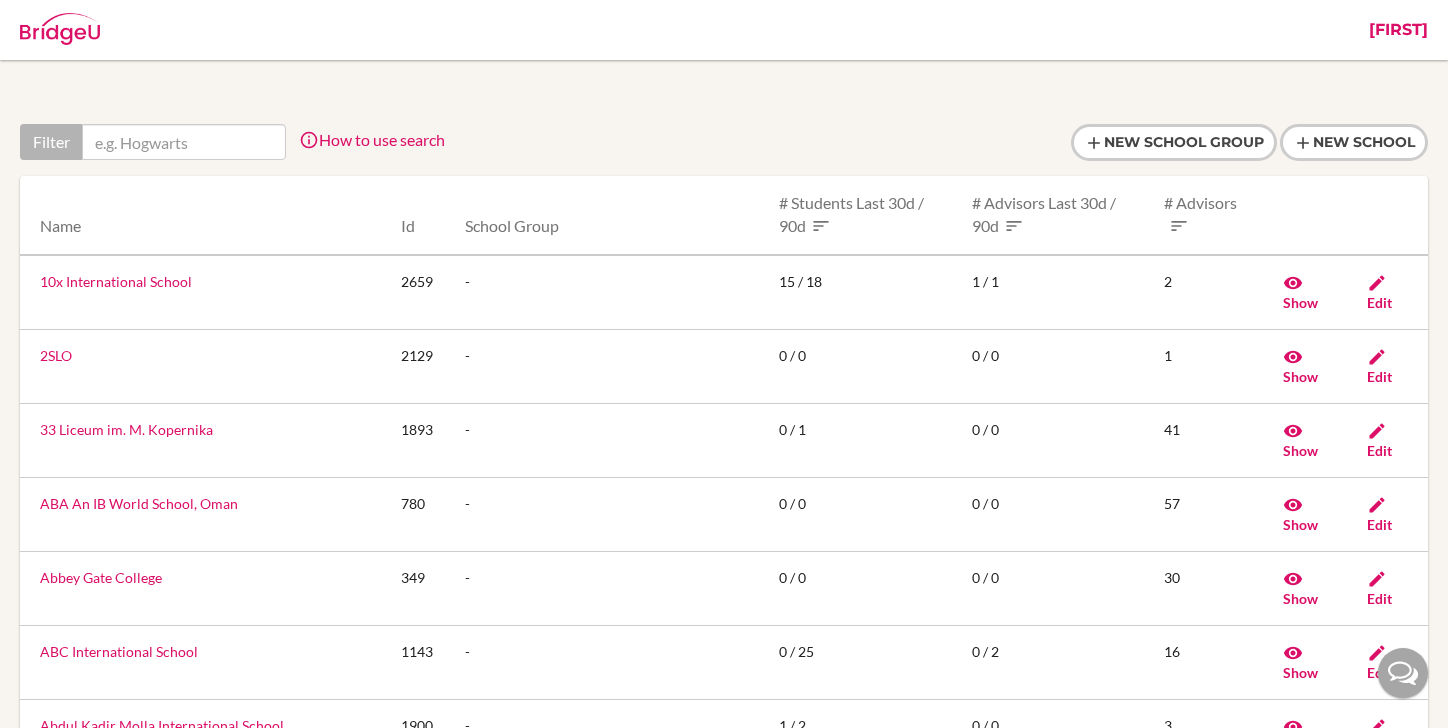scroll, scrollTop: 0, scrollLeft: 0, axis: both 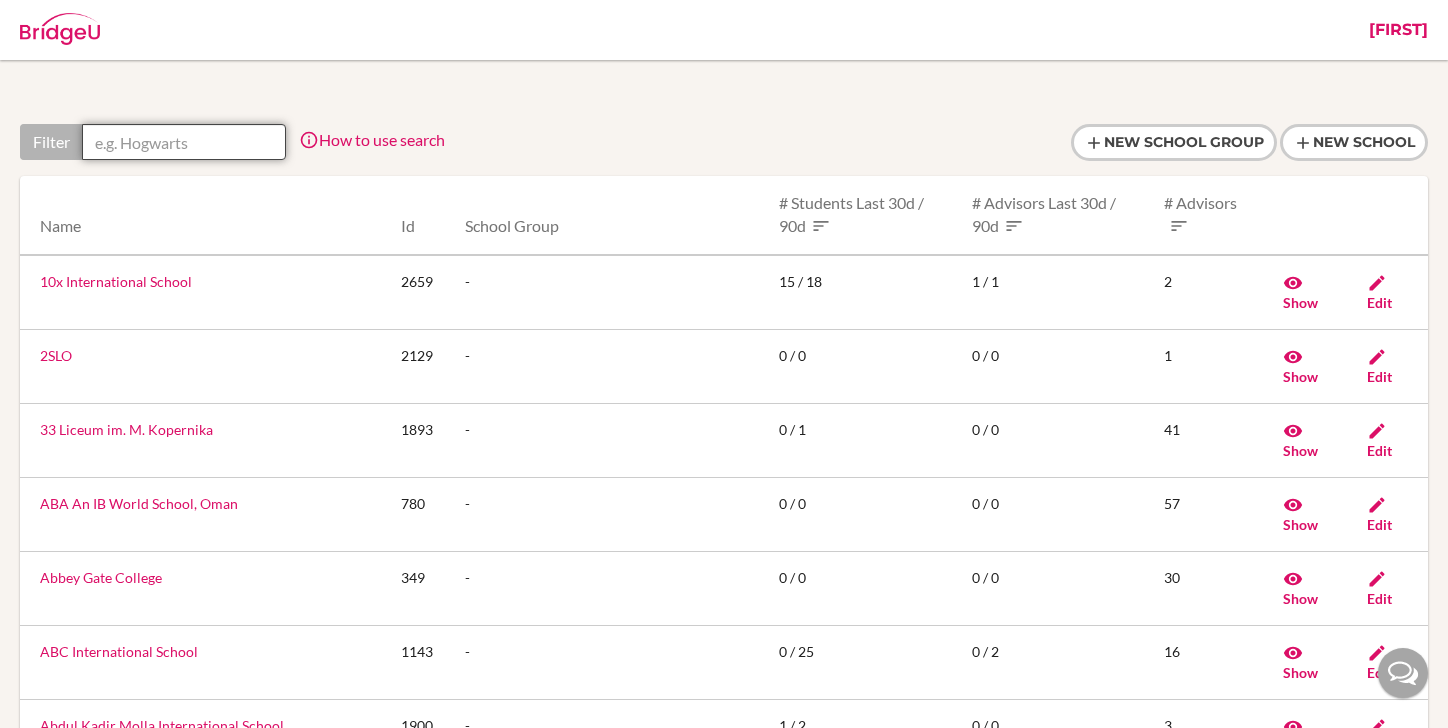click at bounding box center [184, 142] 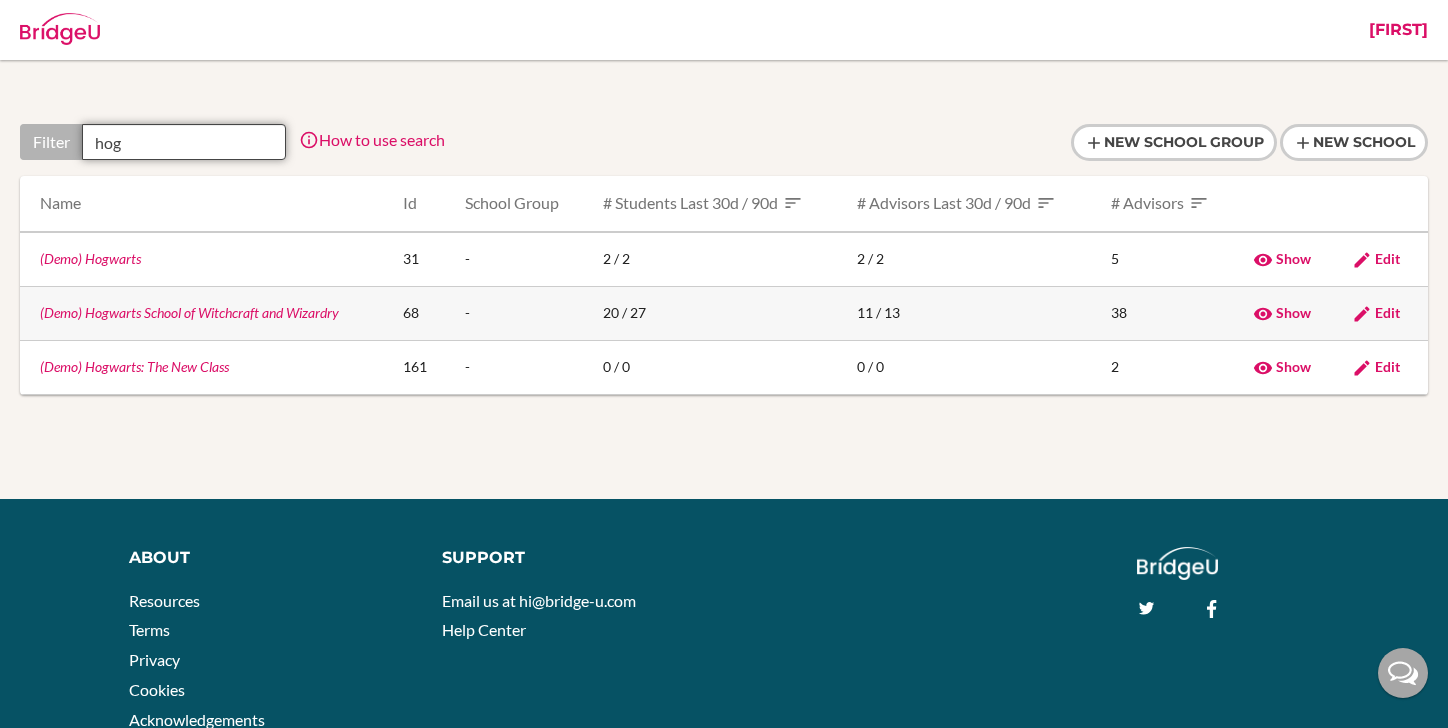type on "hog" 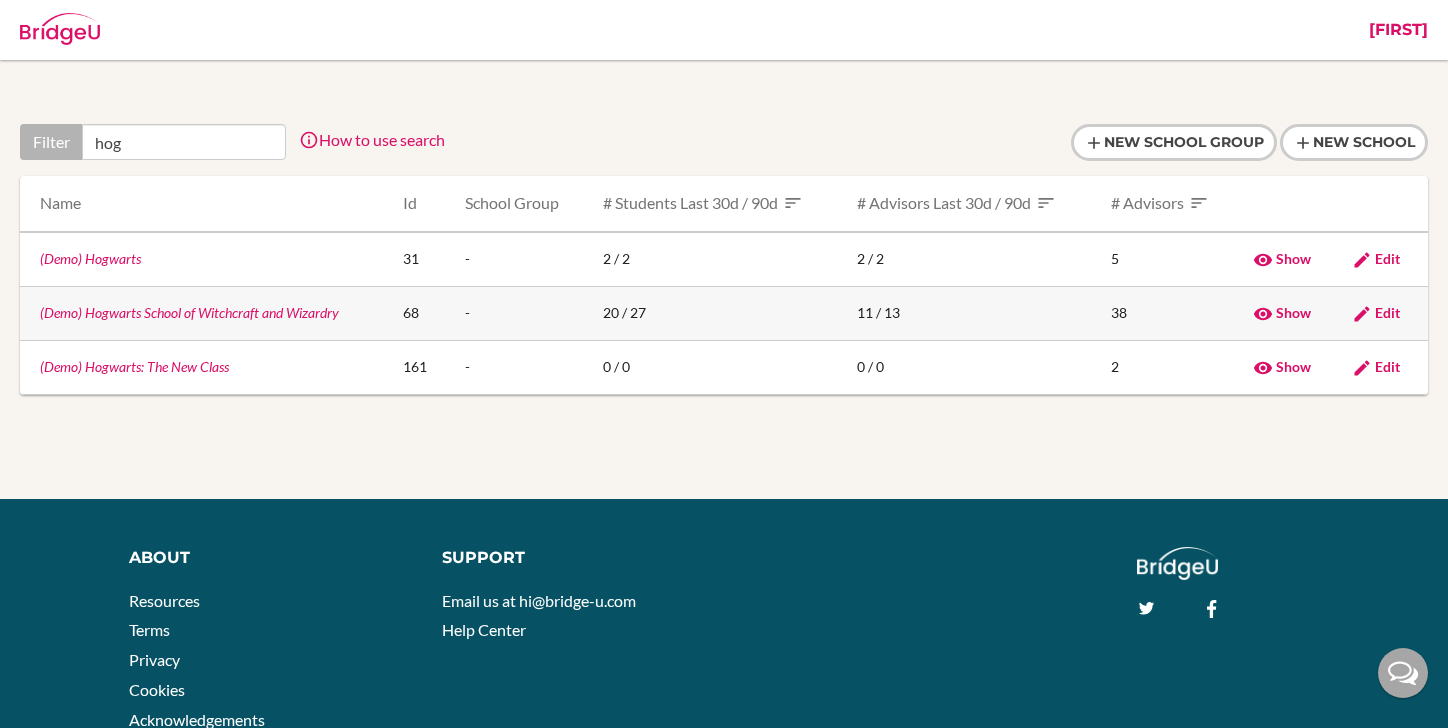 click on "(Demo) Hogwarts School of Witchcraft and Wizardry" at bounding box center [189, 312] 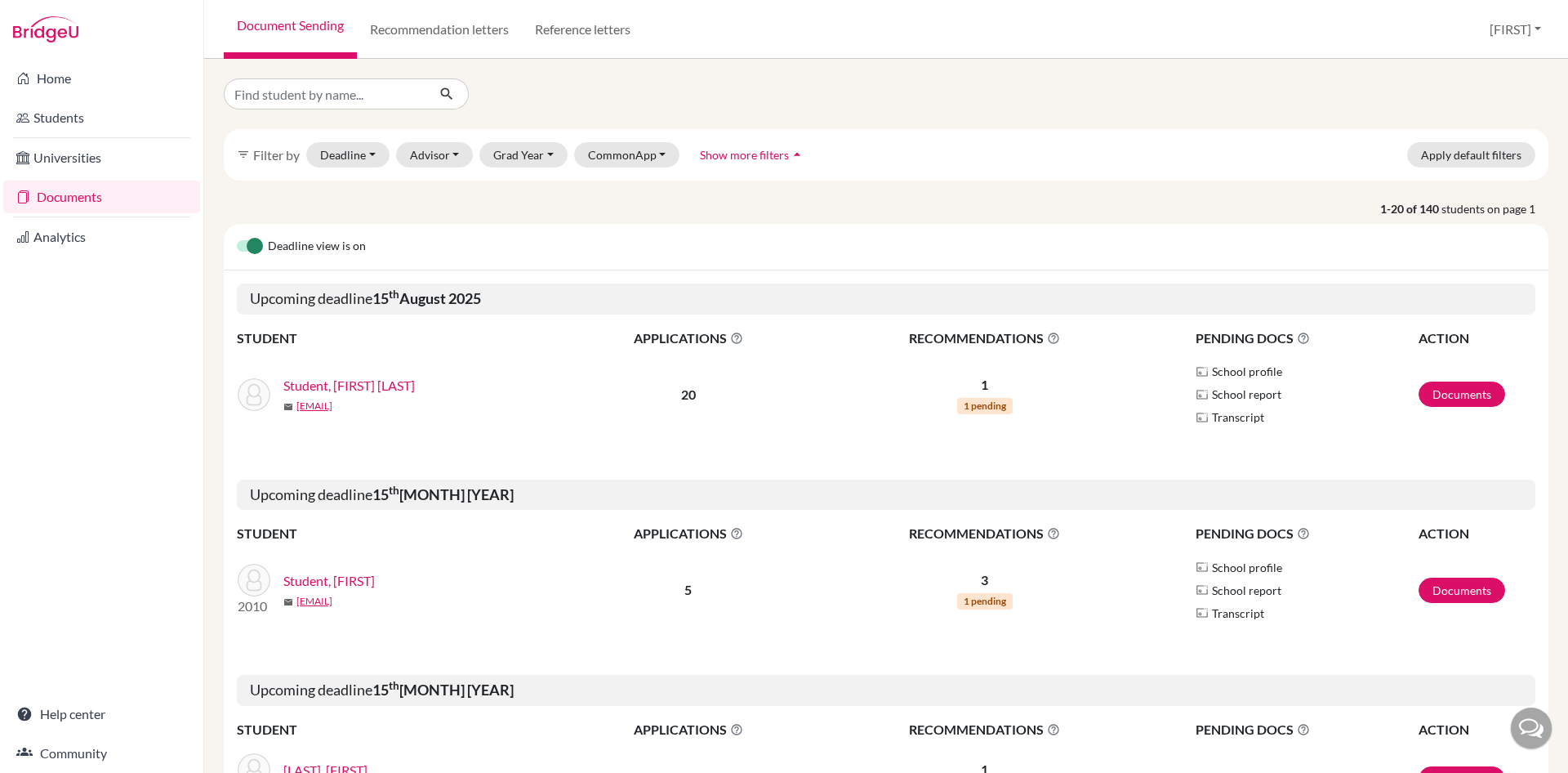 scroll, scrollTop: 0, scrollLeft: 0, axis: both 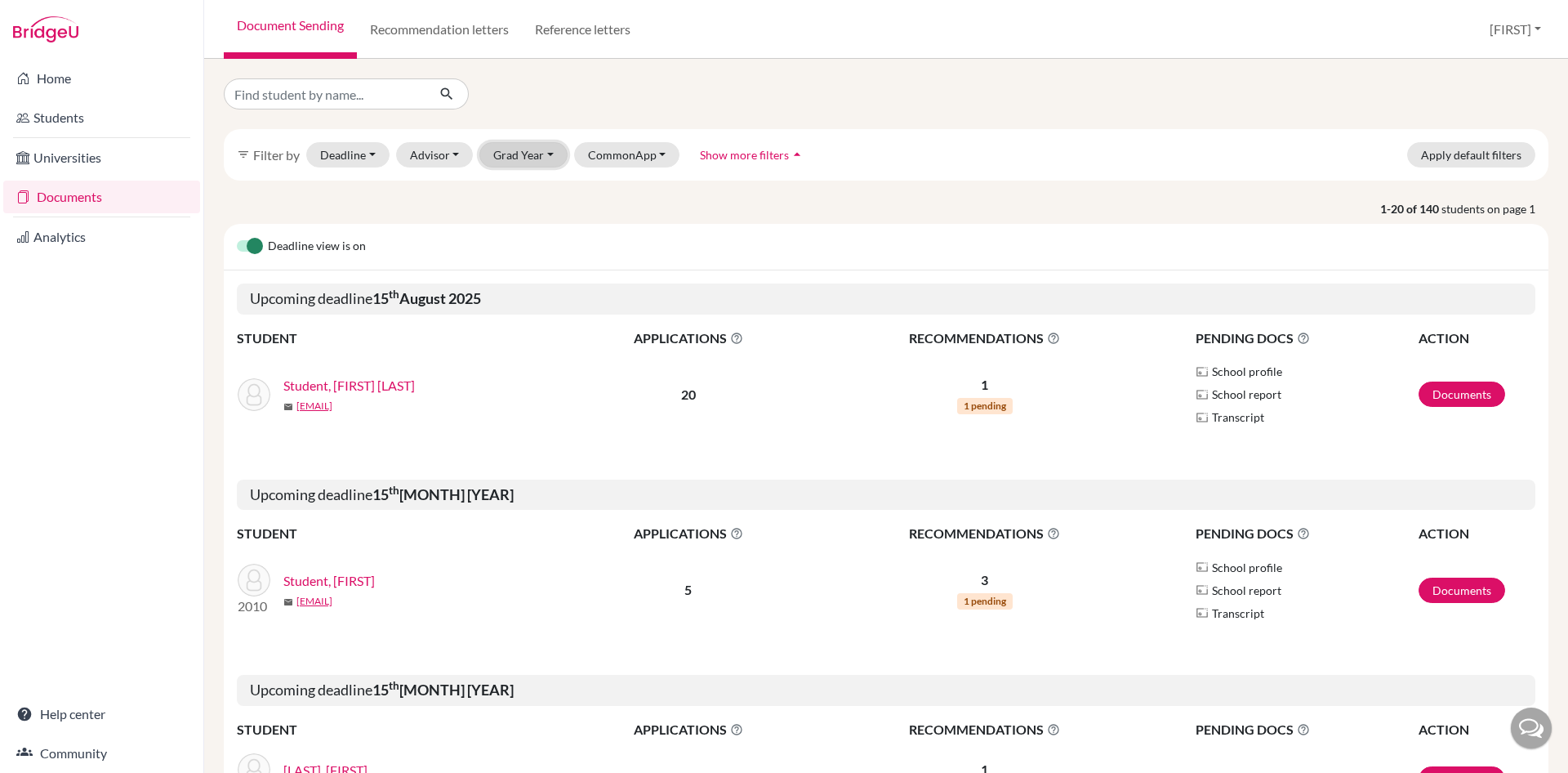 click on "Grad Year" at bounding box center (523, 154) 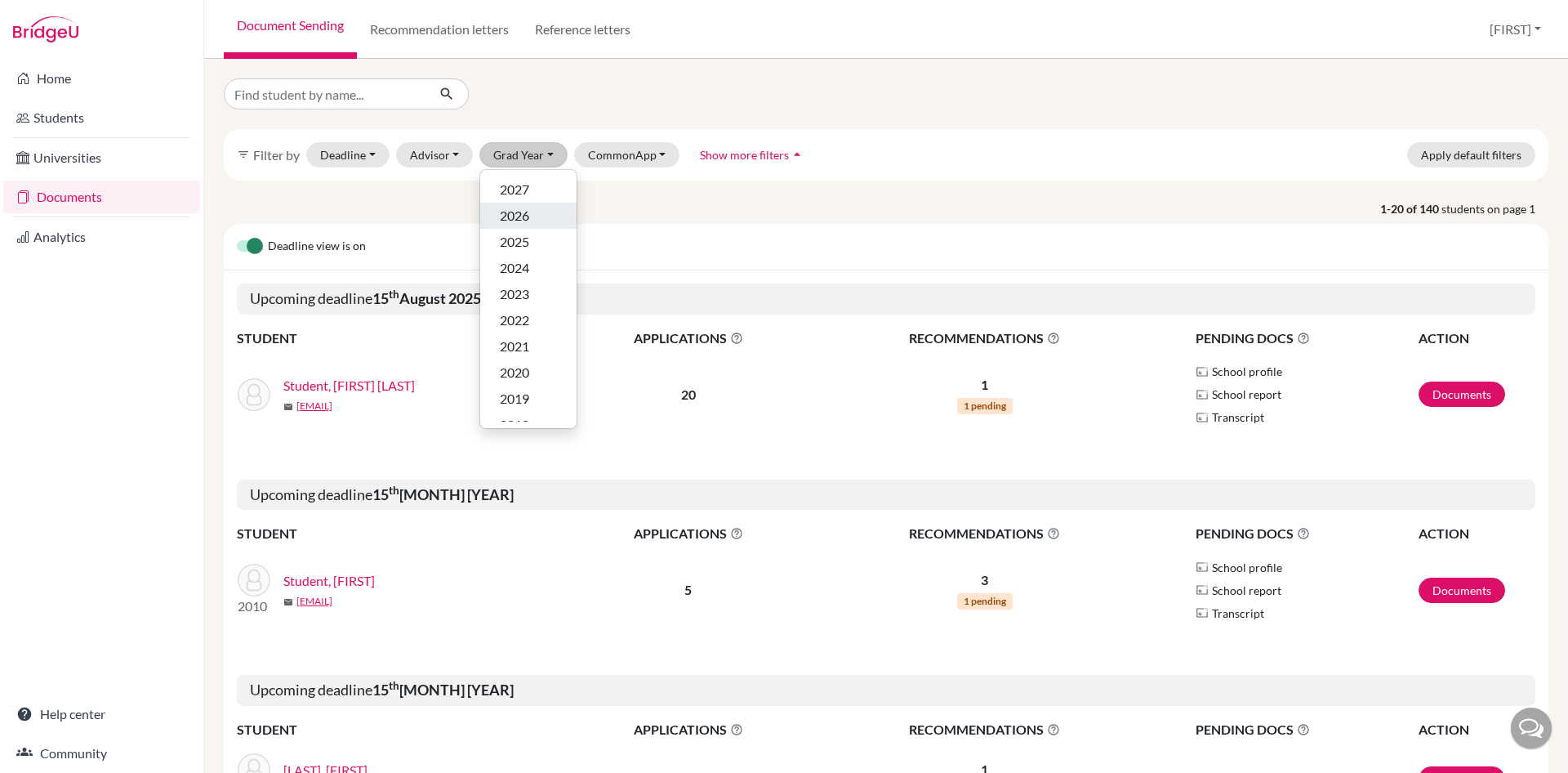 click on "2026" at bounding box center (528, 216) 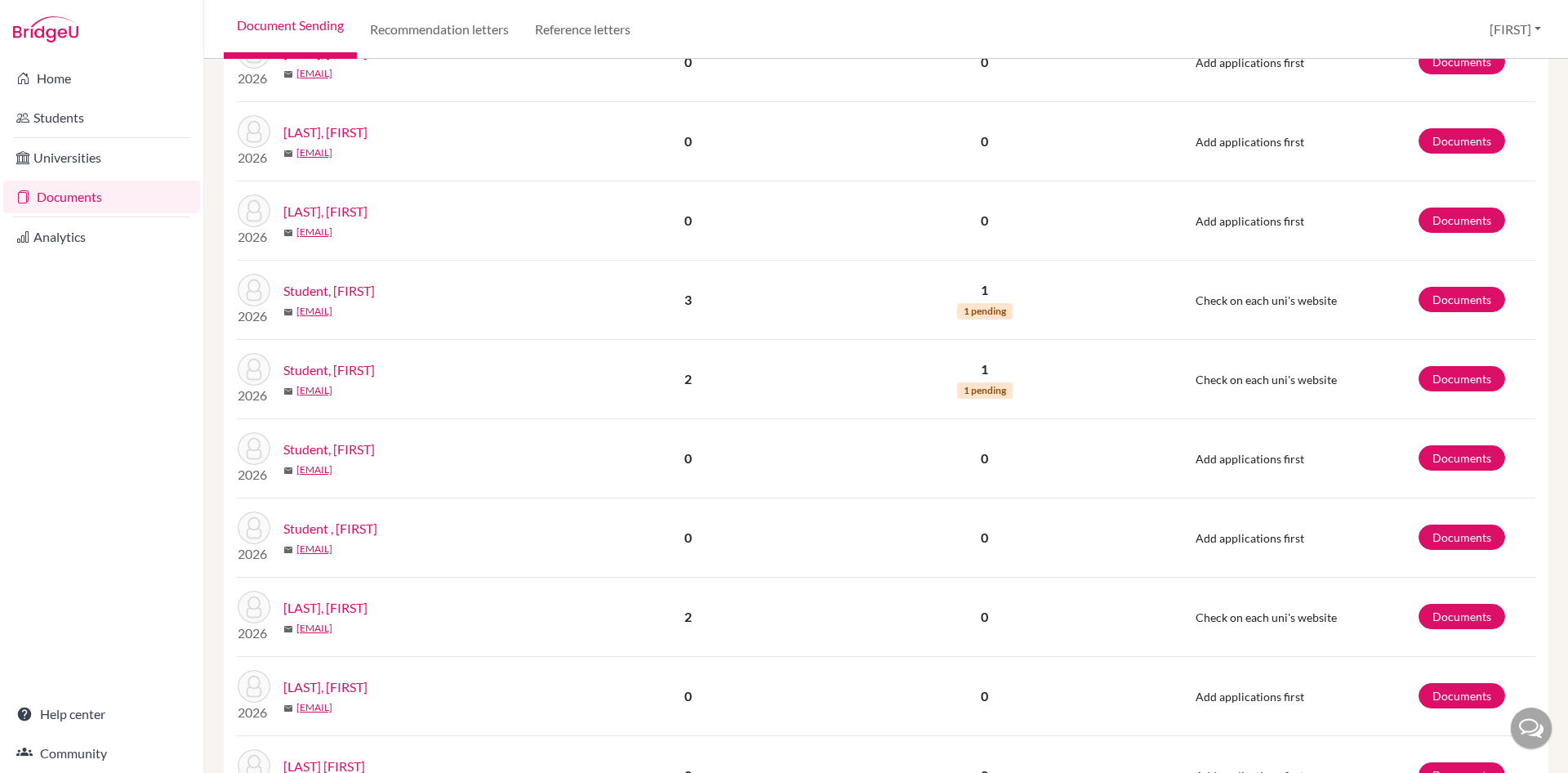 scroll, scrollTop: 381, scrollLeft: 0, axis: vertical 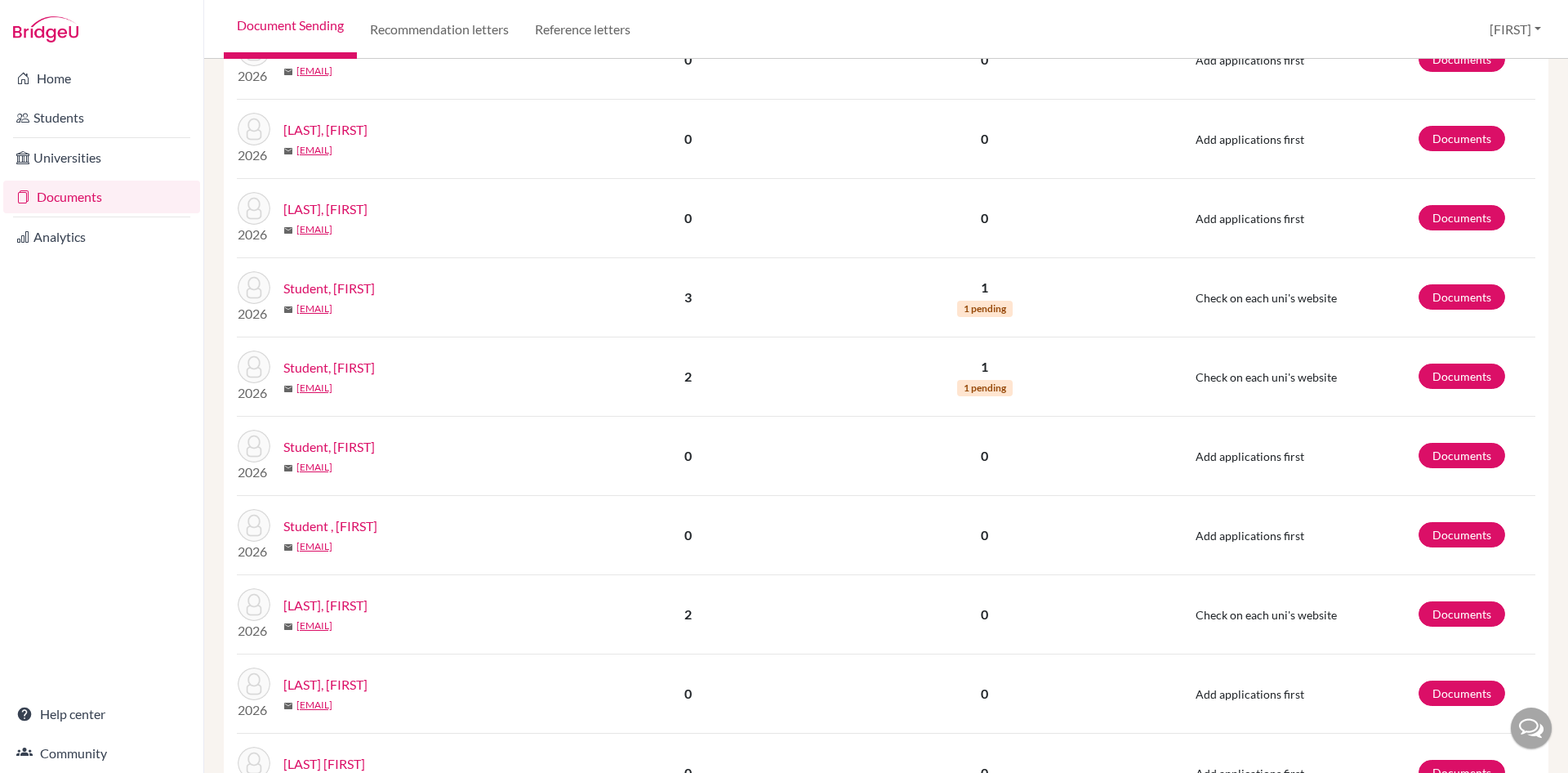 click on "Student, Nandini" at bounding box center (329, 288) 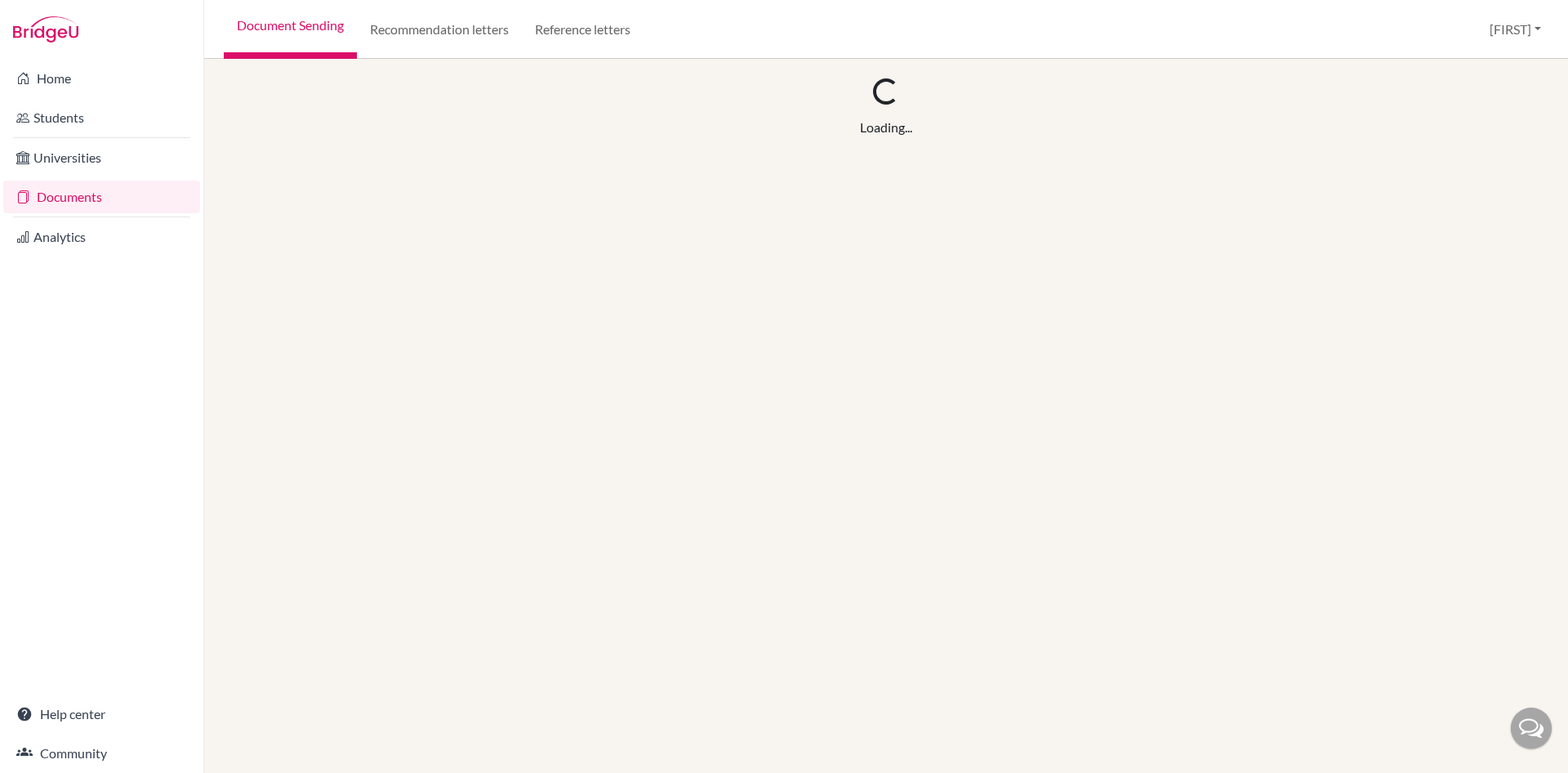 scroll, scrollTop: 0, scrollLeft: 0, axis: both 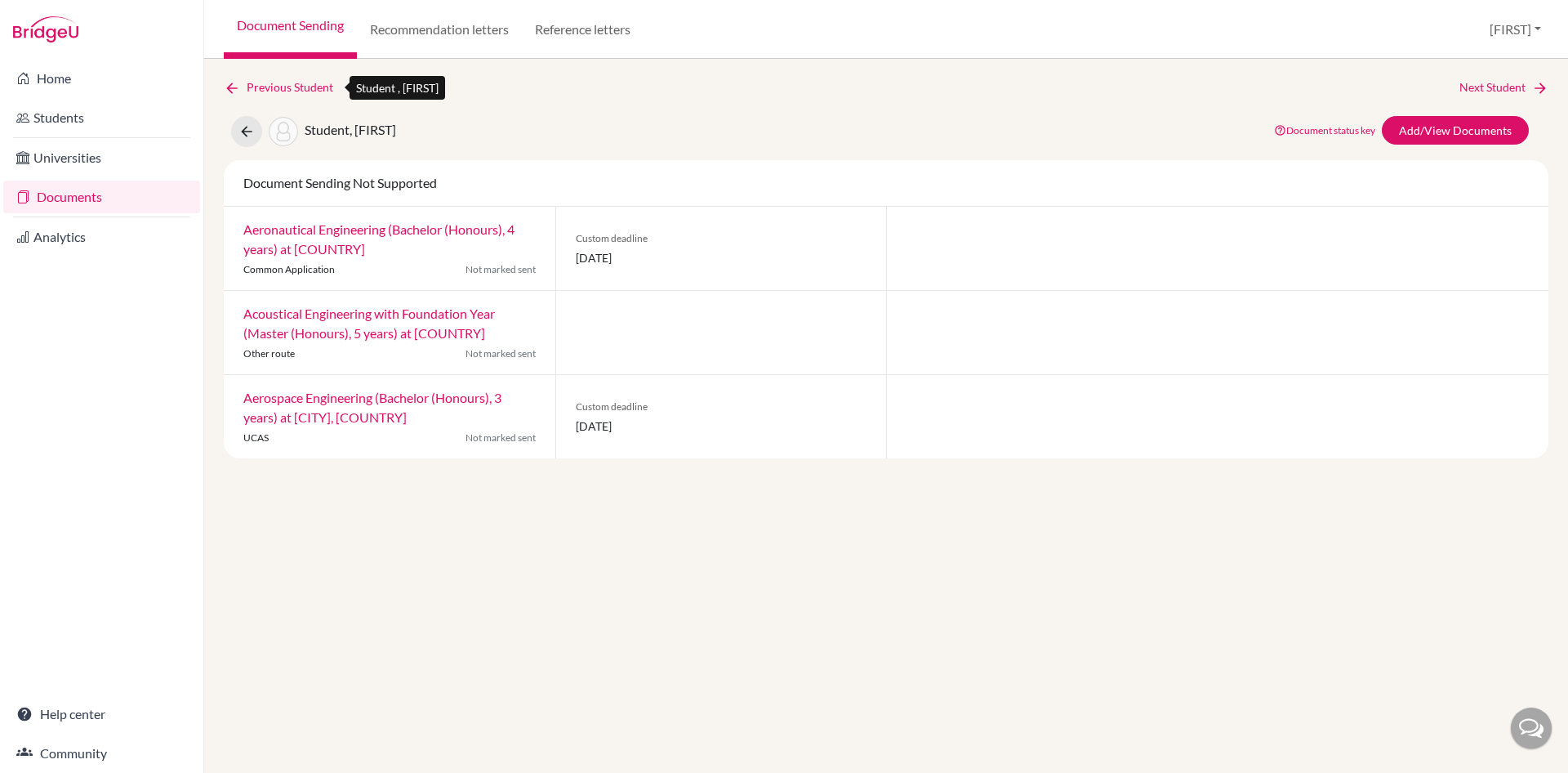 click on "Previous Student" at bounding box center [285, 87] 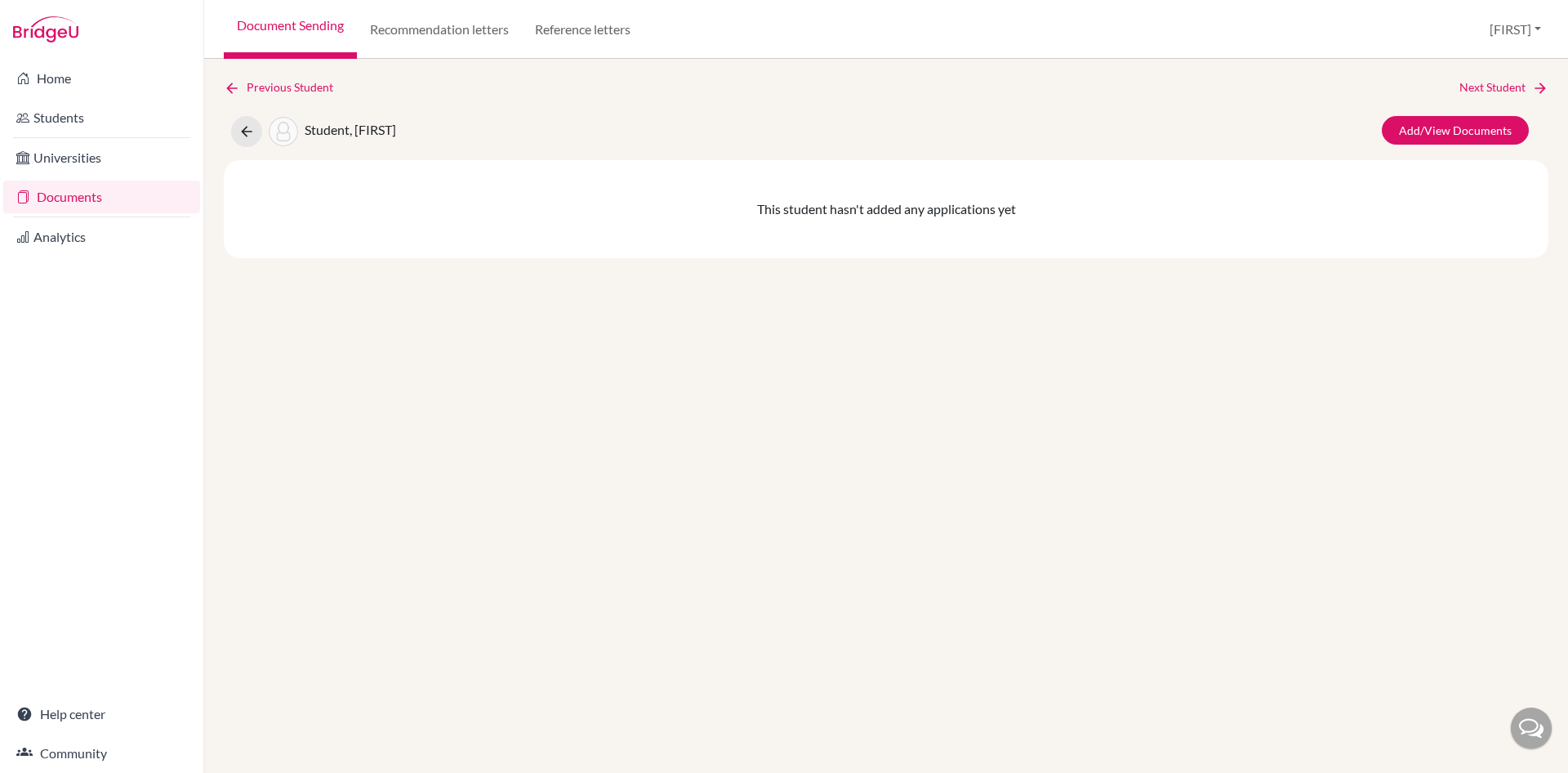 click on "Documents" at bounding box center [101, 197] 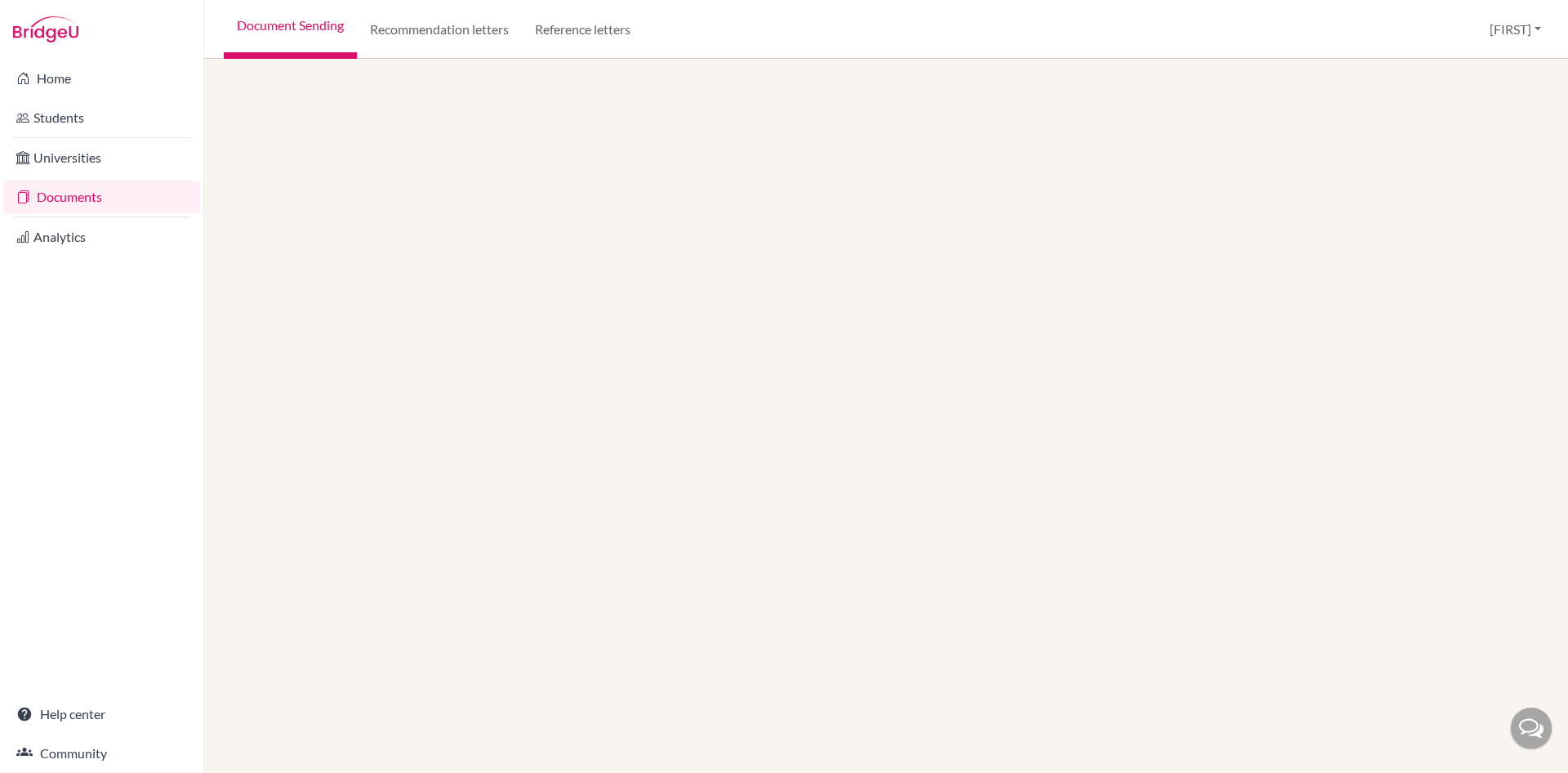 scroll, scrollTop: 0, scrollLeft: 0, axis: both 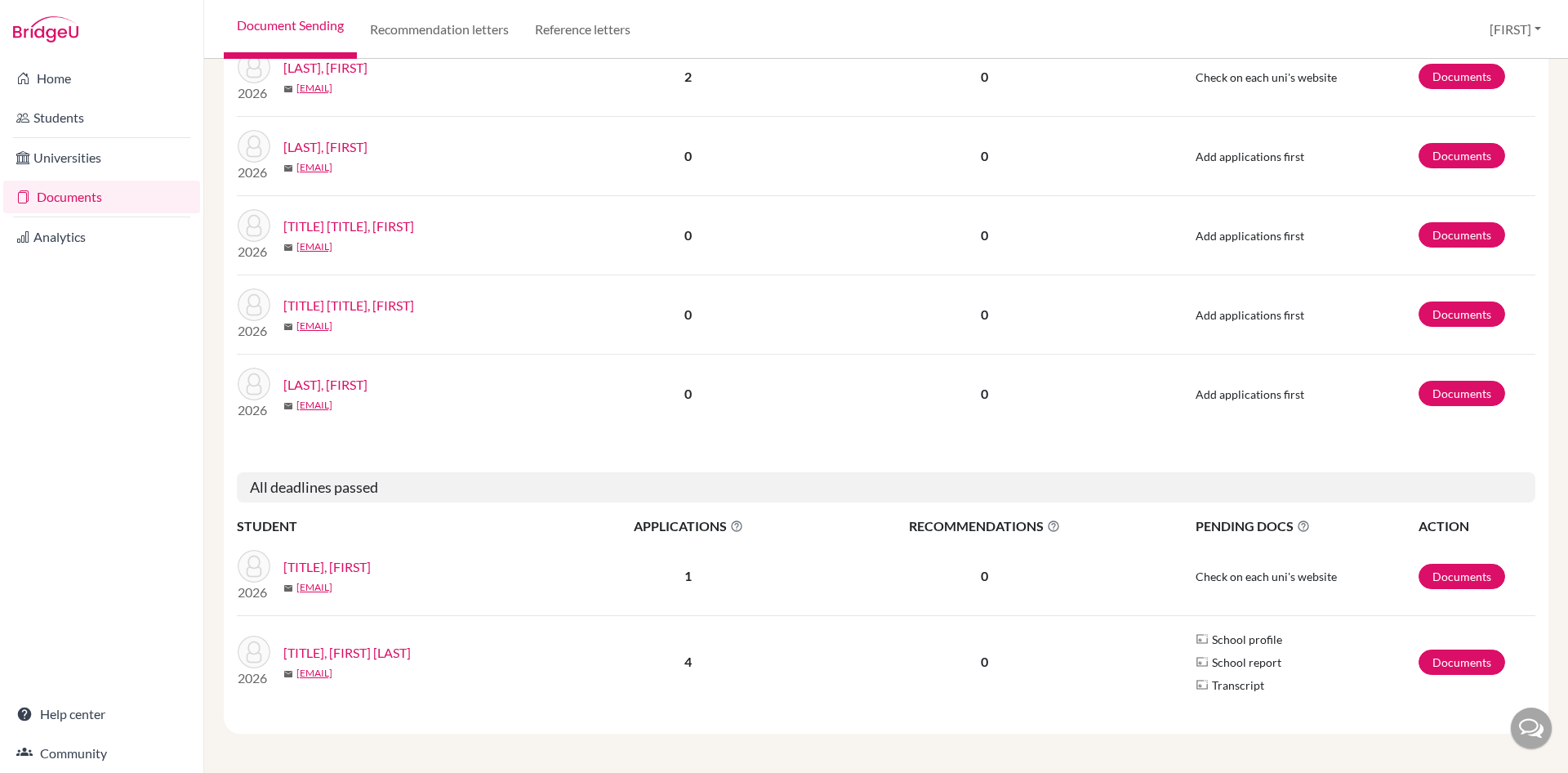 click on "[TITLE], [FIRST] [LAST]" at bounding box center [347, 653] 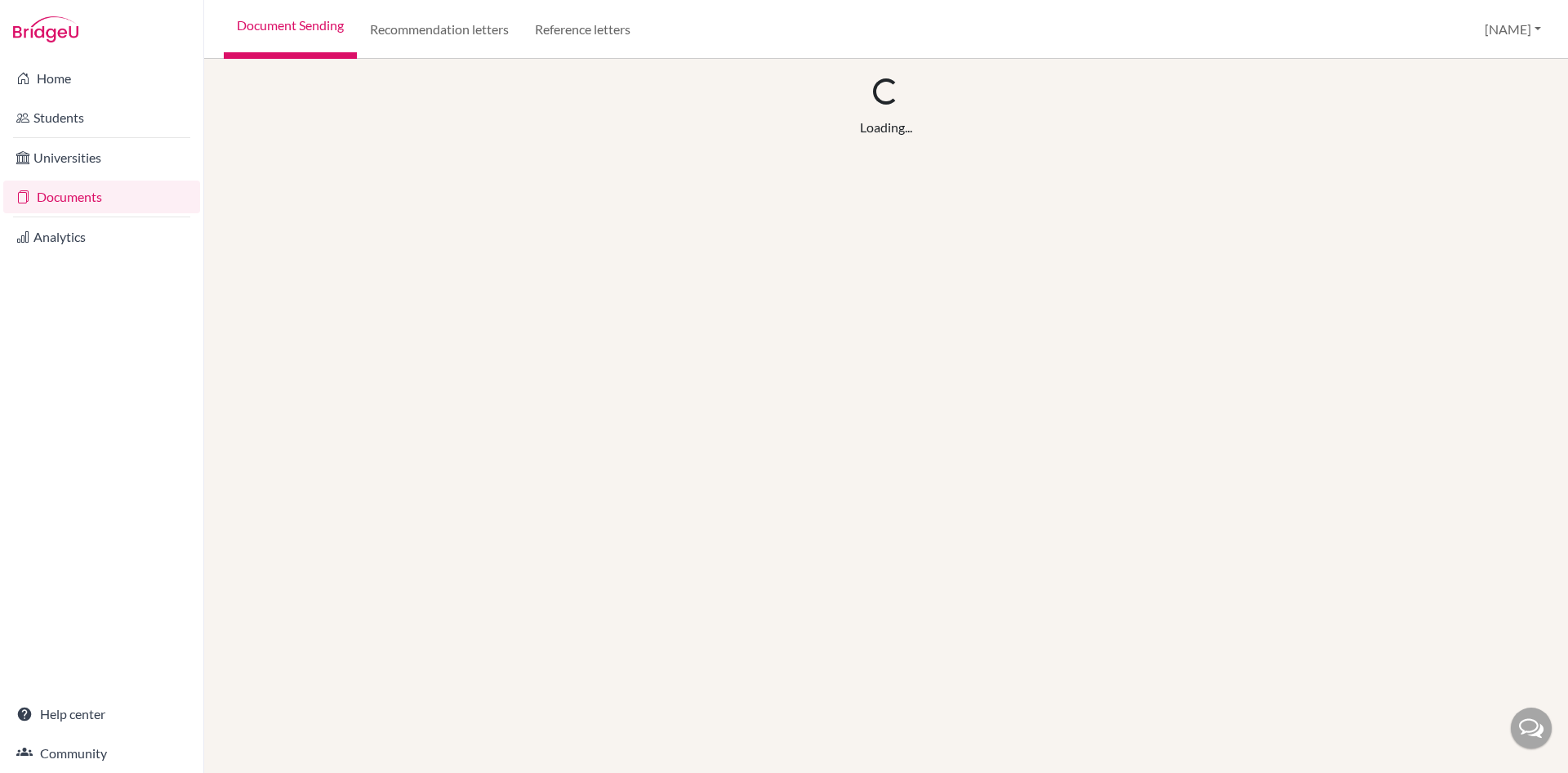 scroll, scrollTop: 0, scrollLeft: 0, axis: both 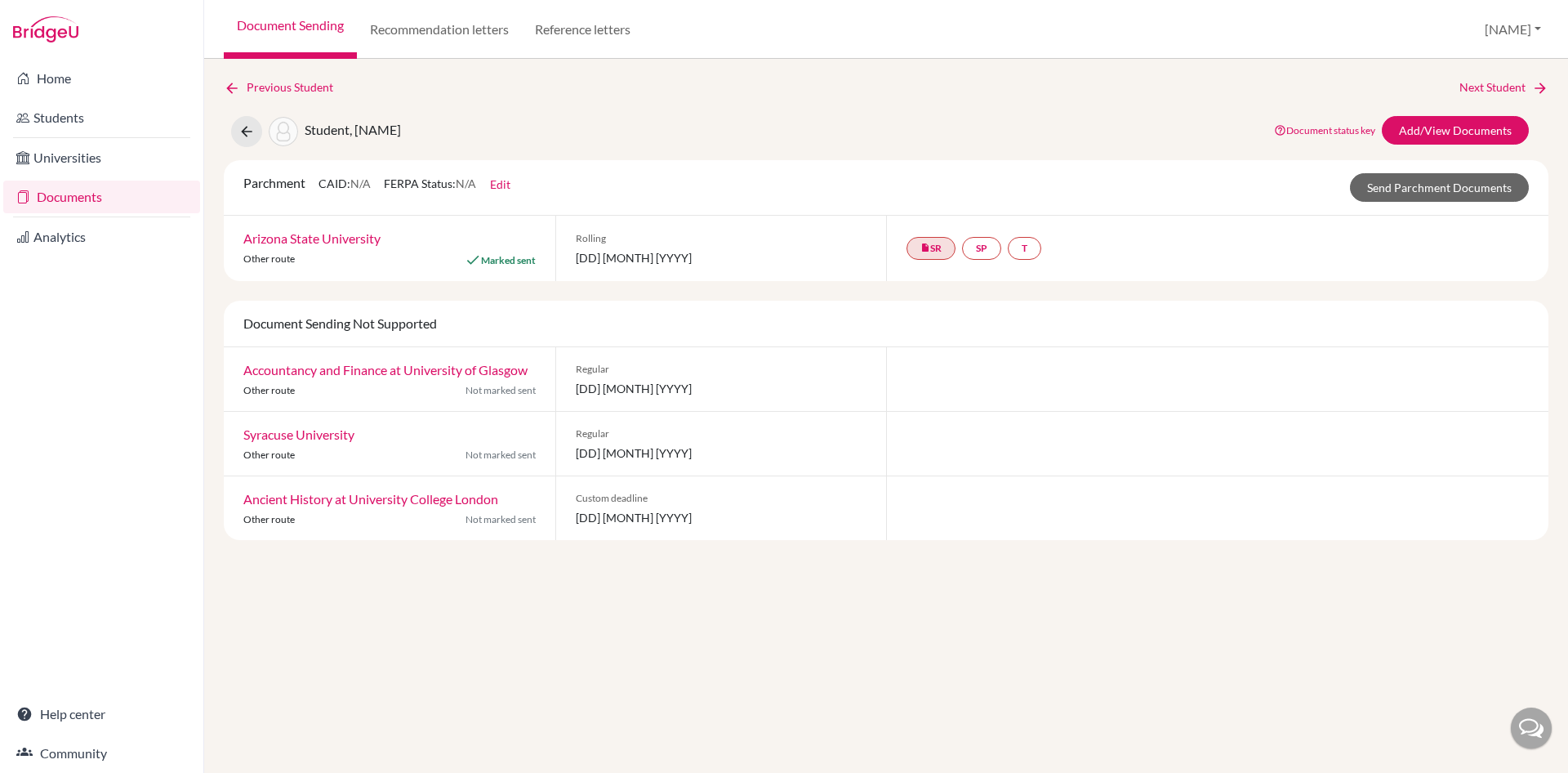 click on "Documents" at bounding box center [101, 197] 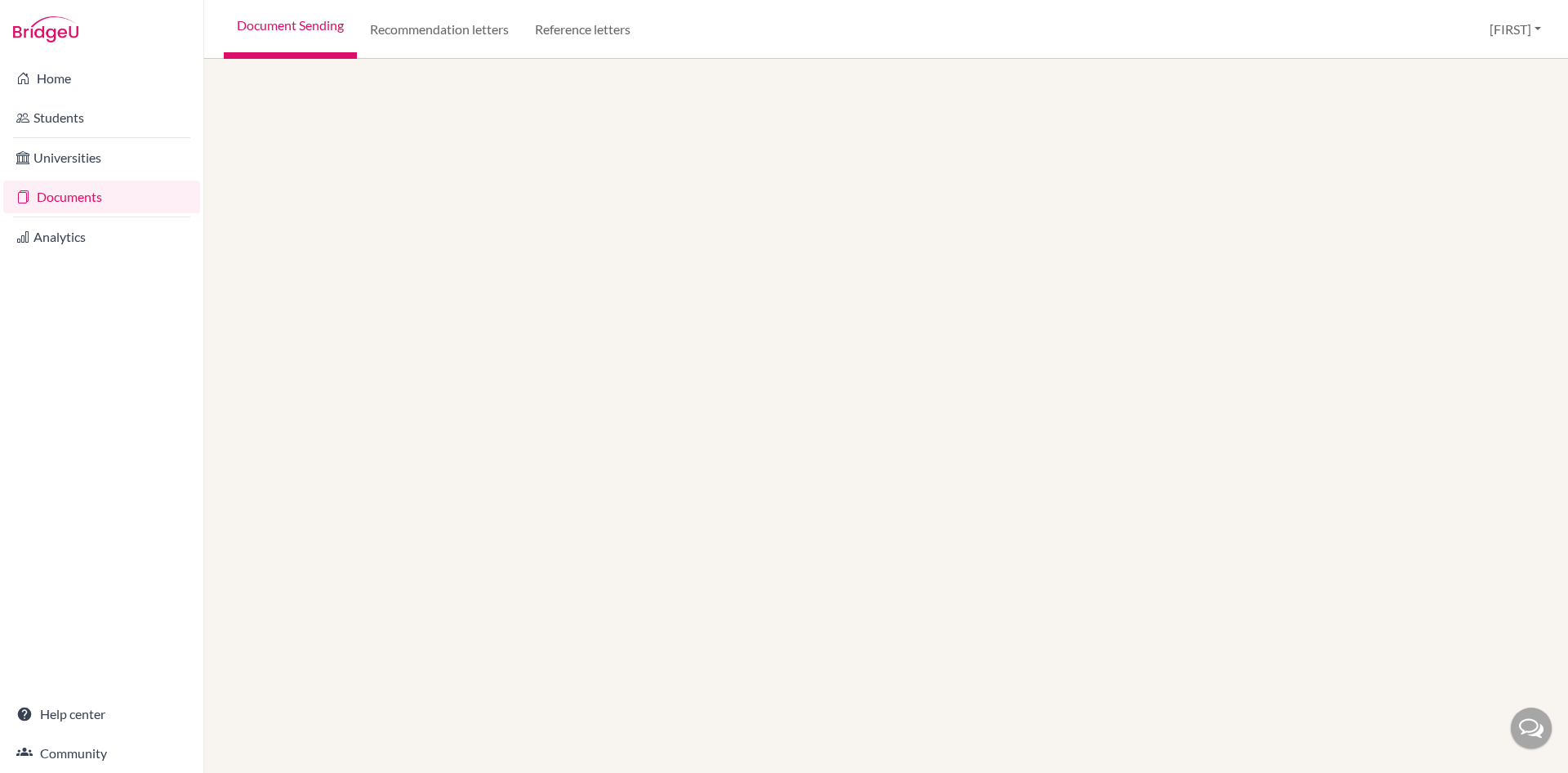 scroll, scrollTop: 0, scrollLeft: 0, axis: both 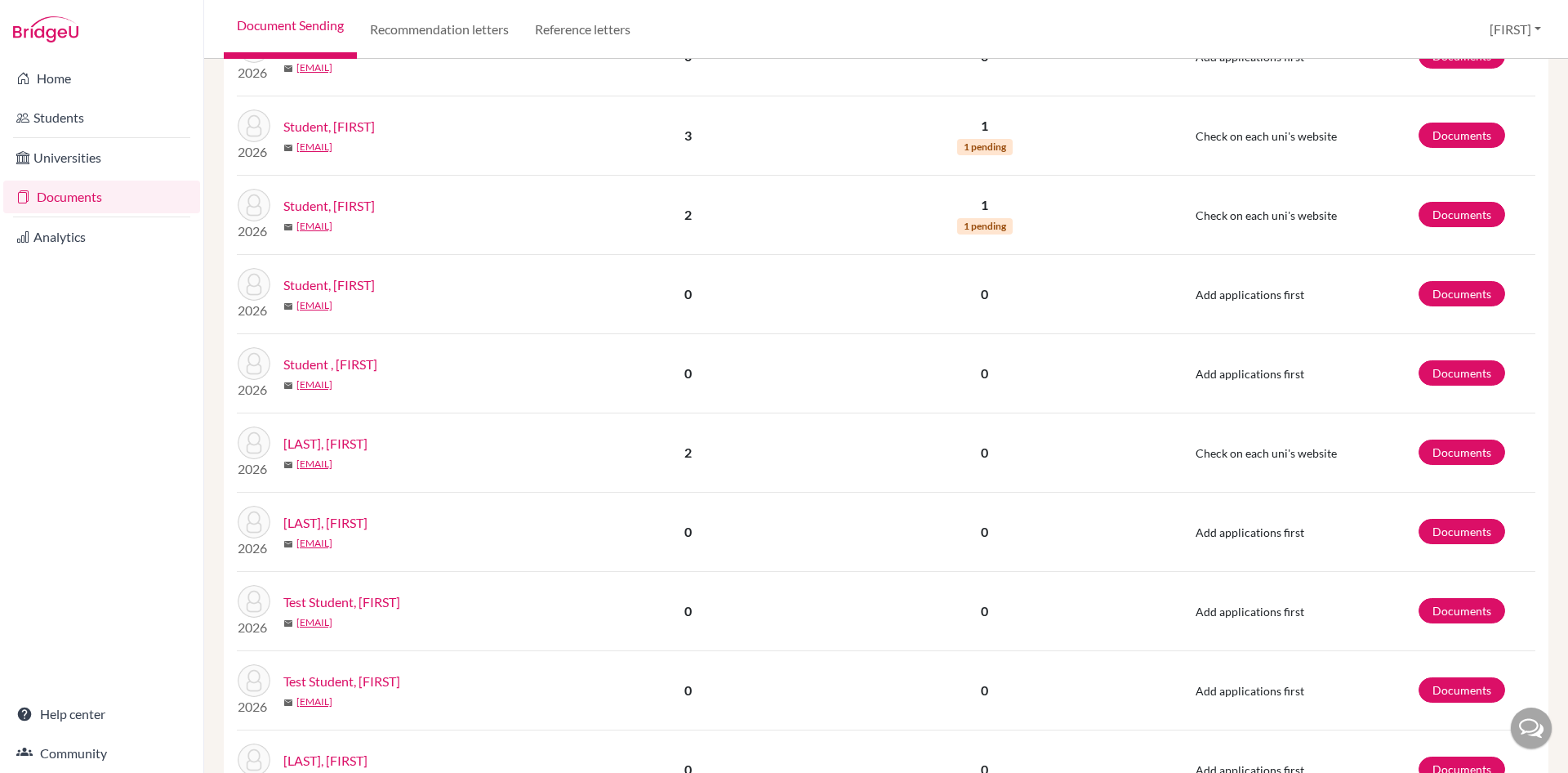 click on "Subramanian, Aishwarya" at bounding box center (325, 444) 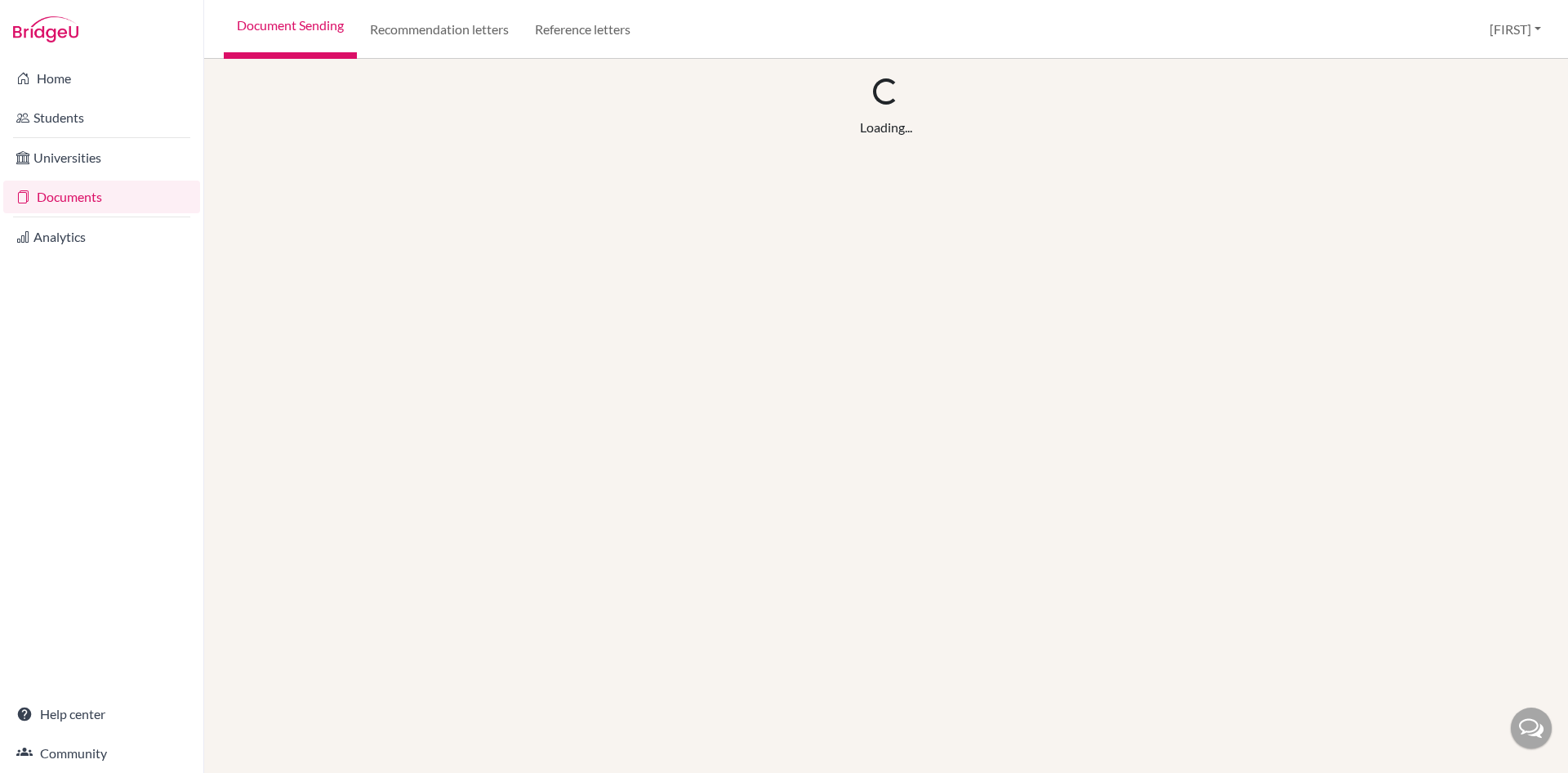 scroll, scrollTop: 0, scrollLeft: 0, axis: both 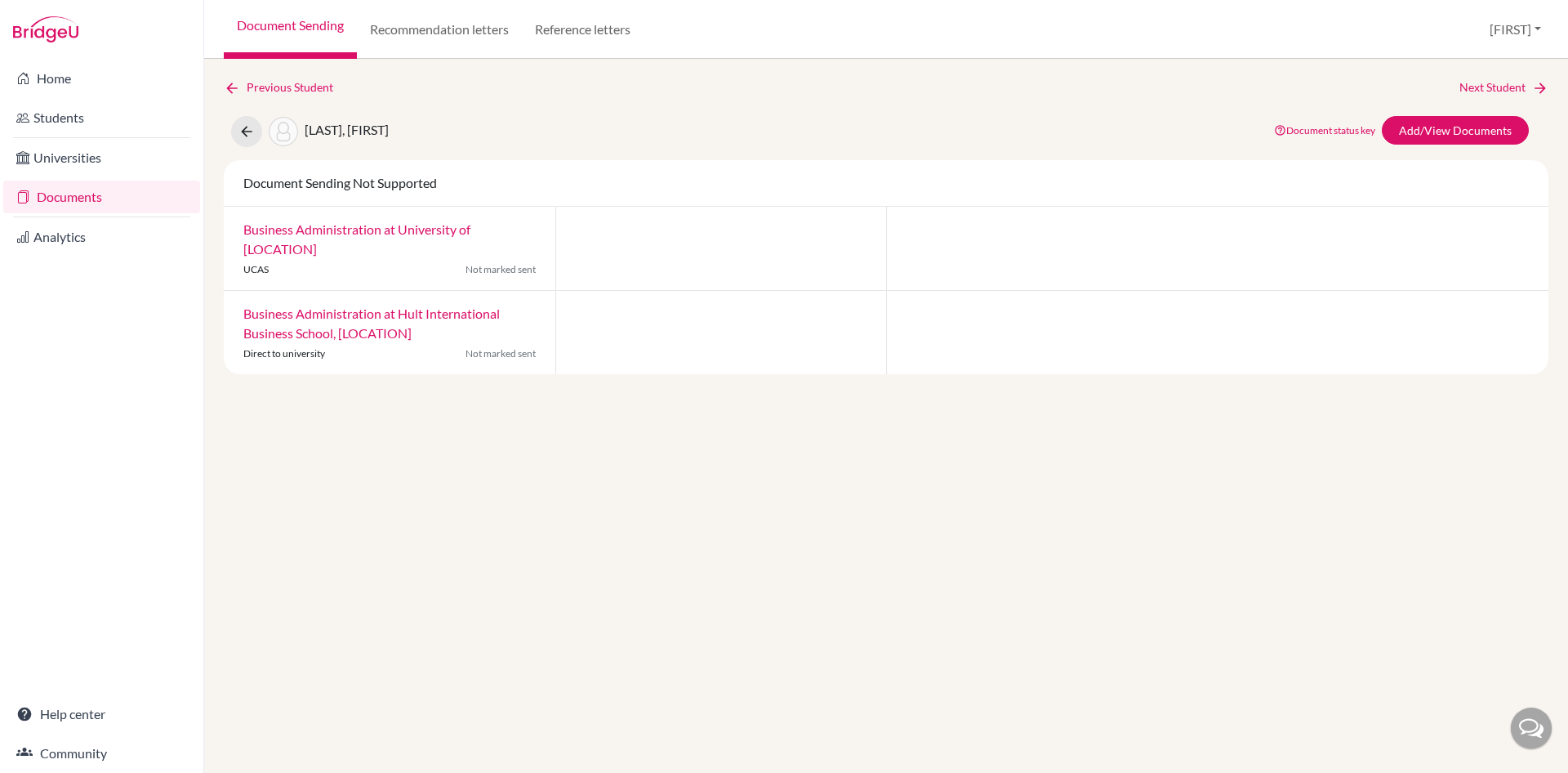 click on "Documents" at bounding box center (101, 197) 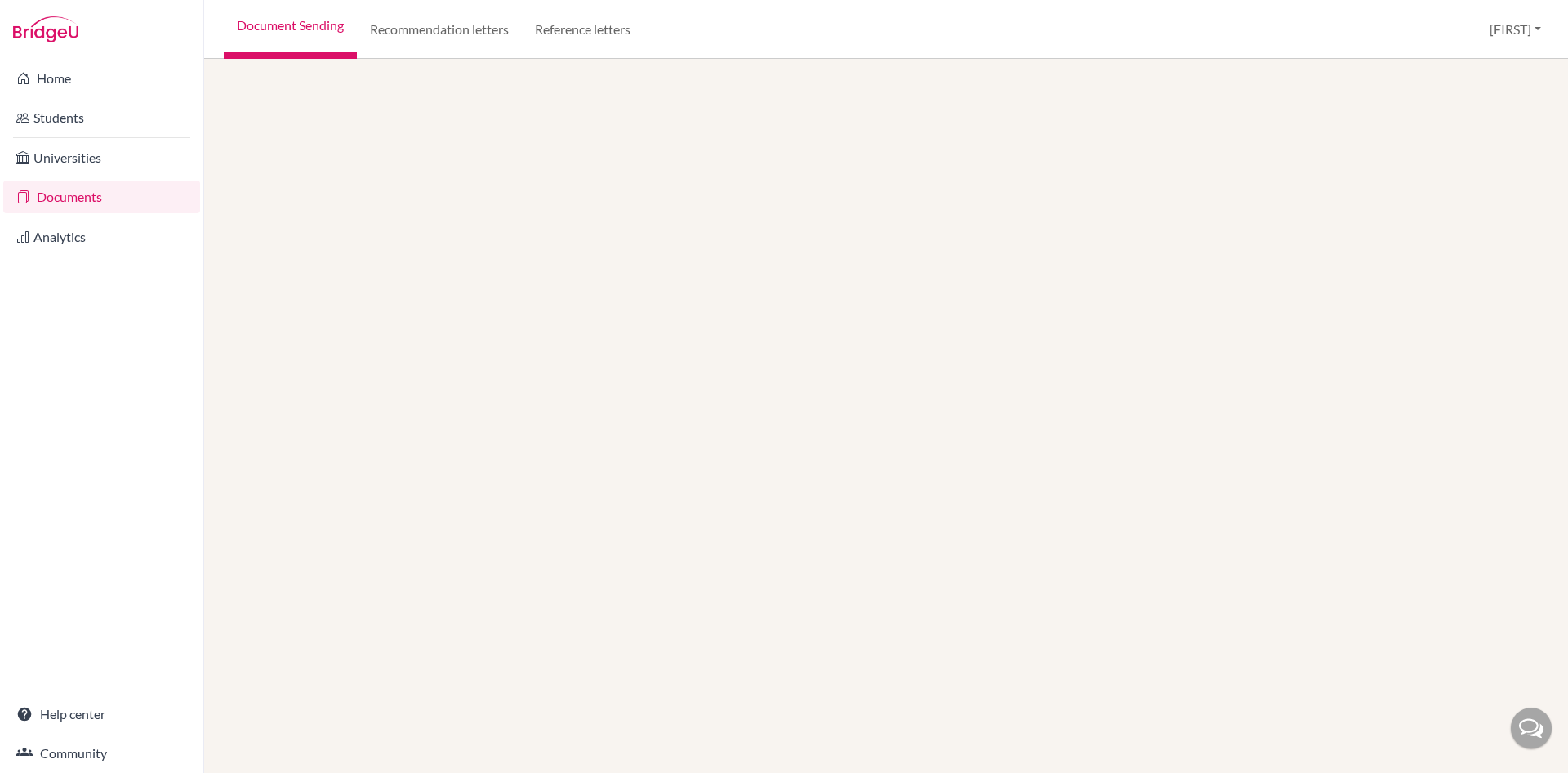 scroll, scrollTop: 0, scrollLeft: 0, axis: both 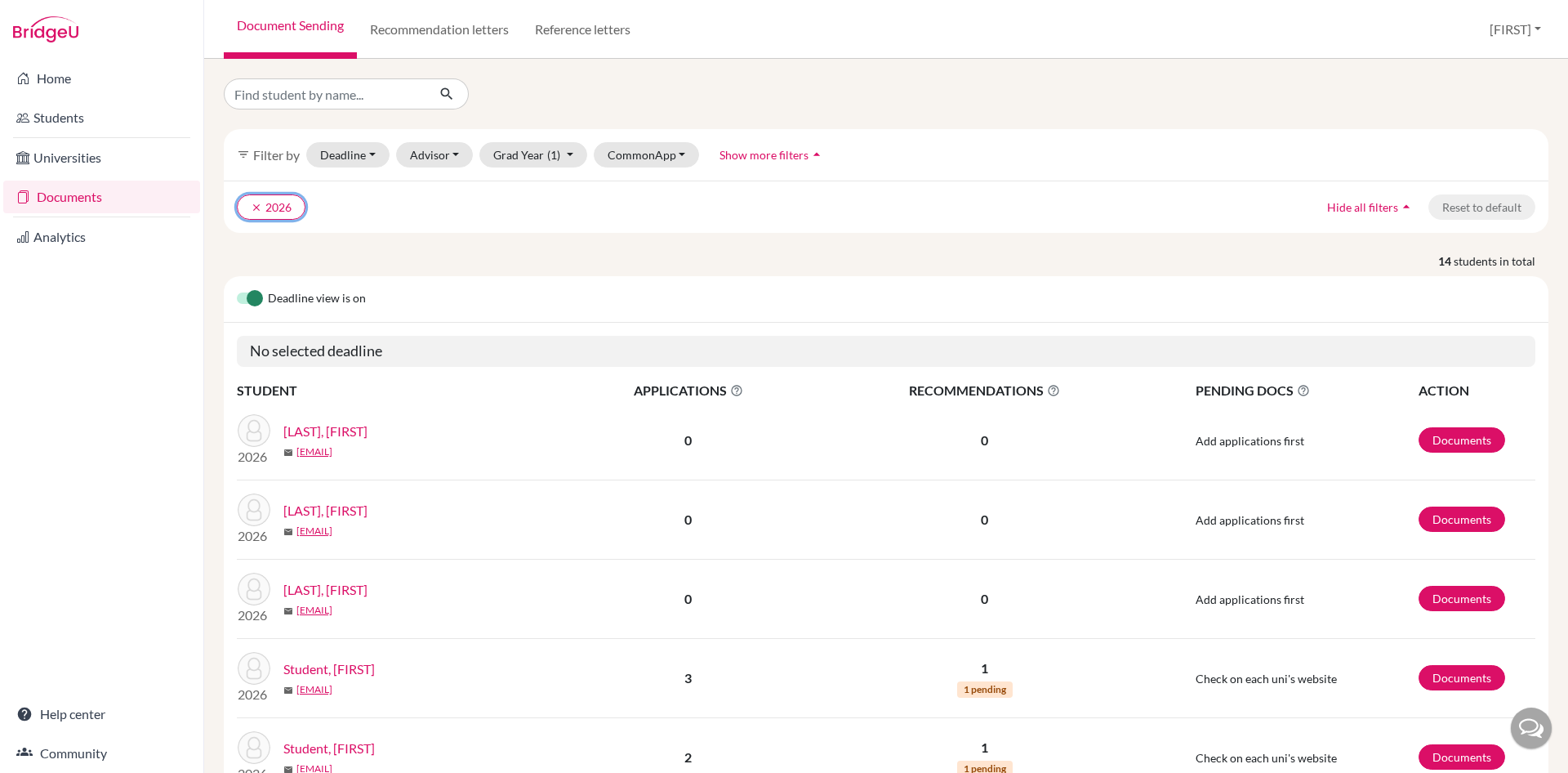 drag, startPoint x: 244, startPoint y: 211, endPoint x: 256, endPoint y: 216, distance: 13 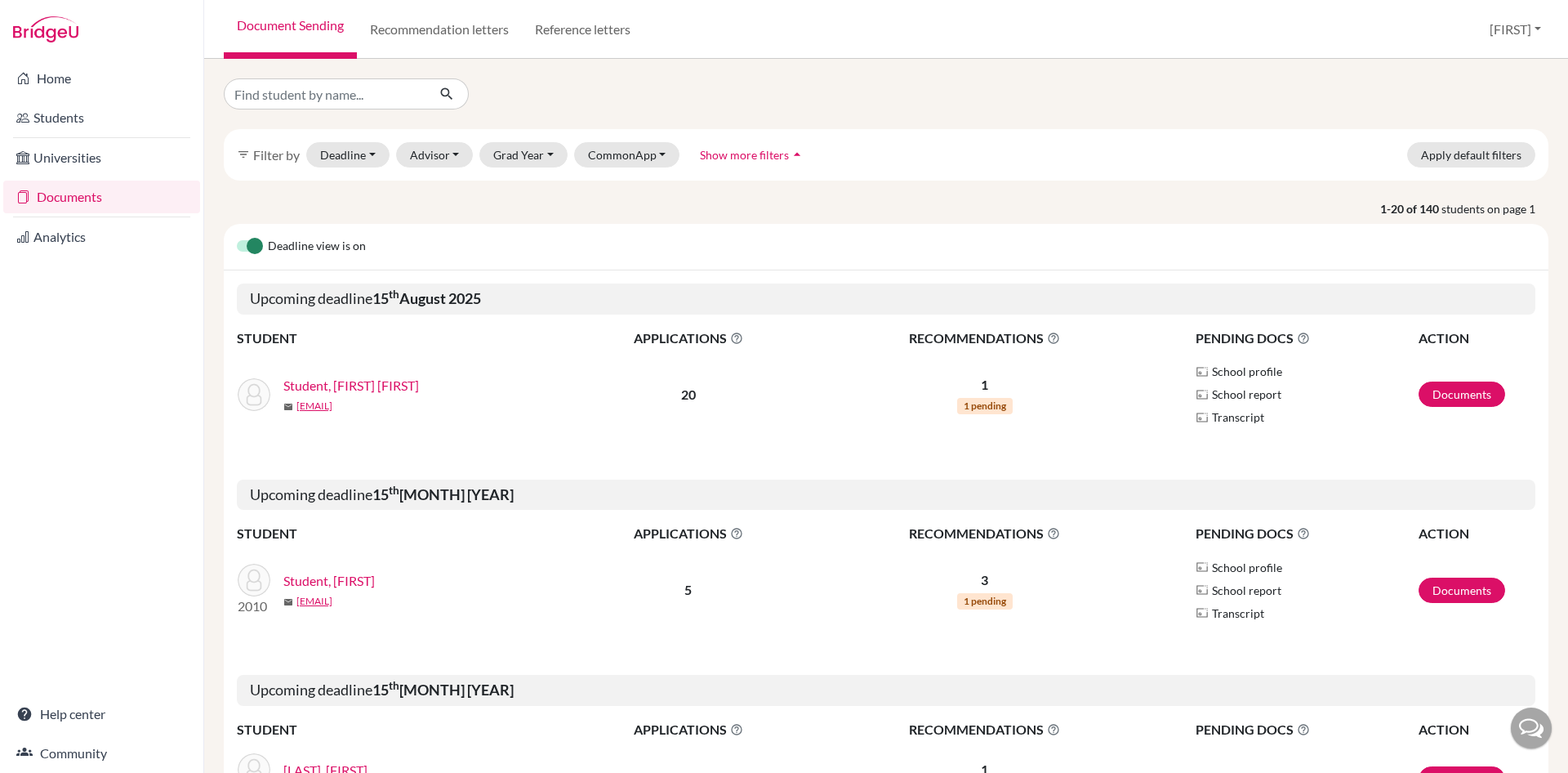 click on "1-20 of 140  students on page 1" at bounding box center [886, 208] 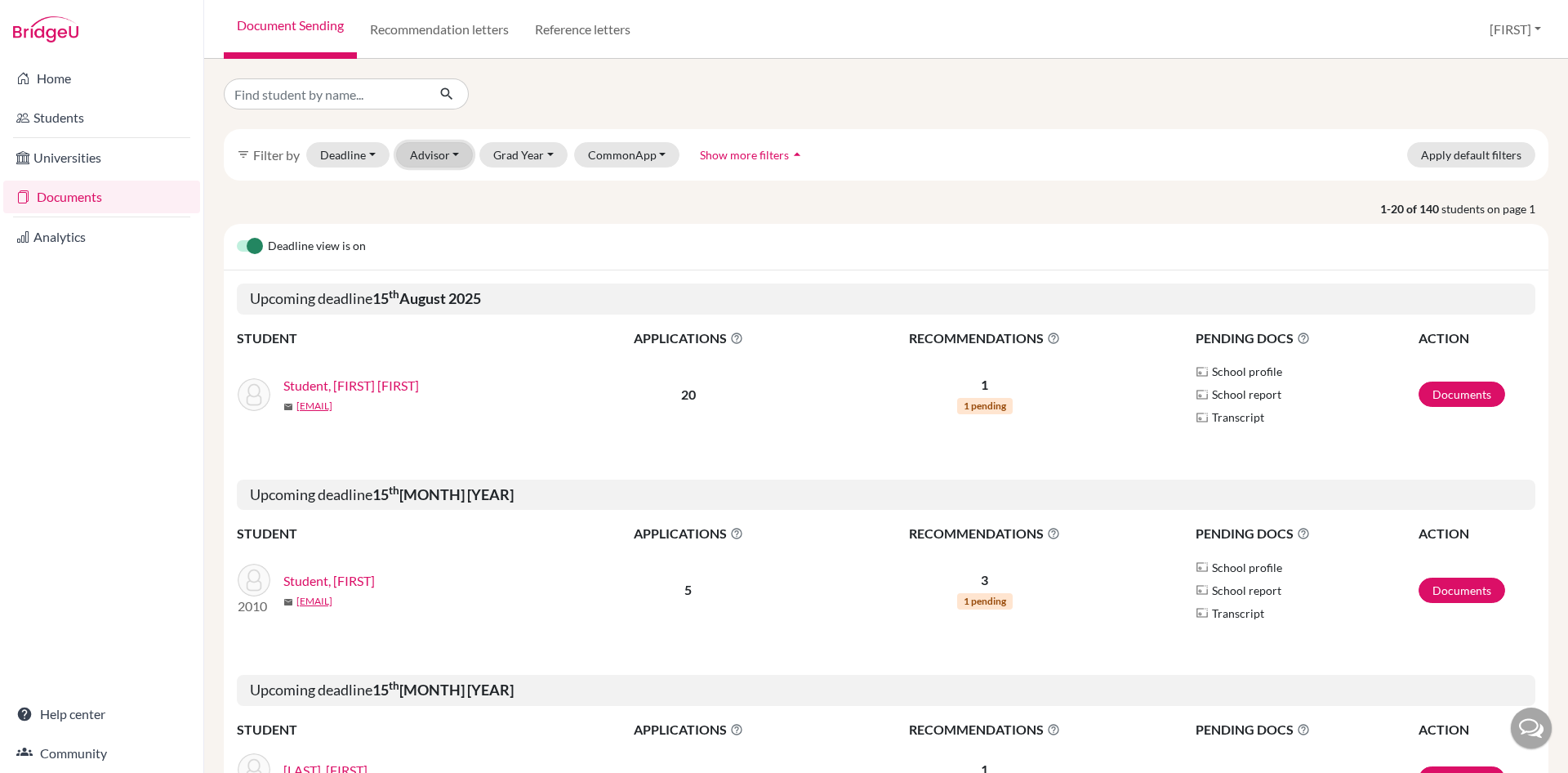 click on "Advisor" at bounding box center (434, 154) 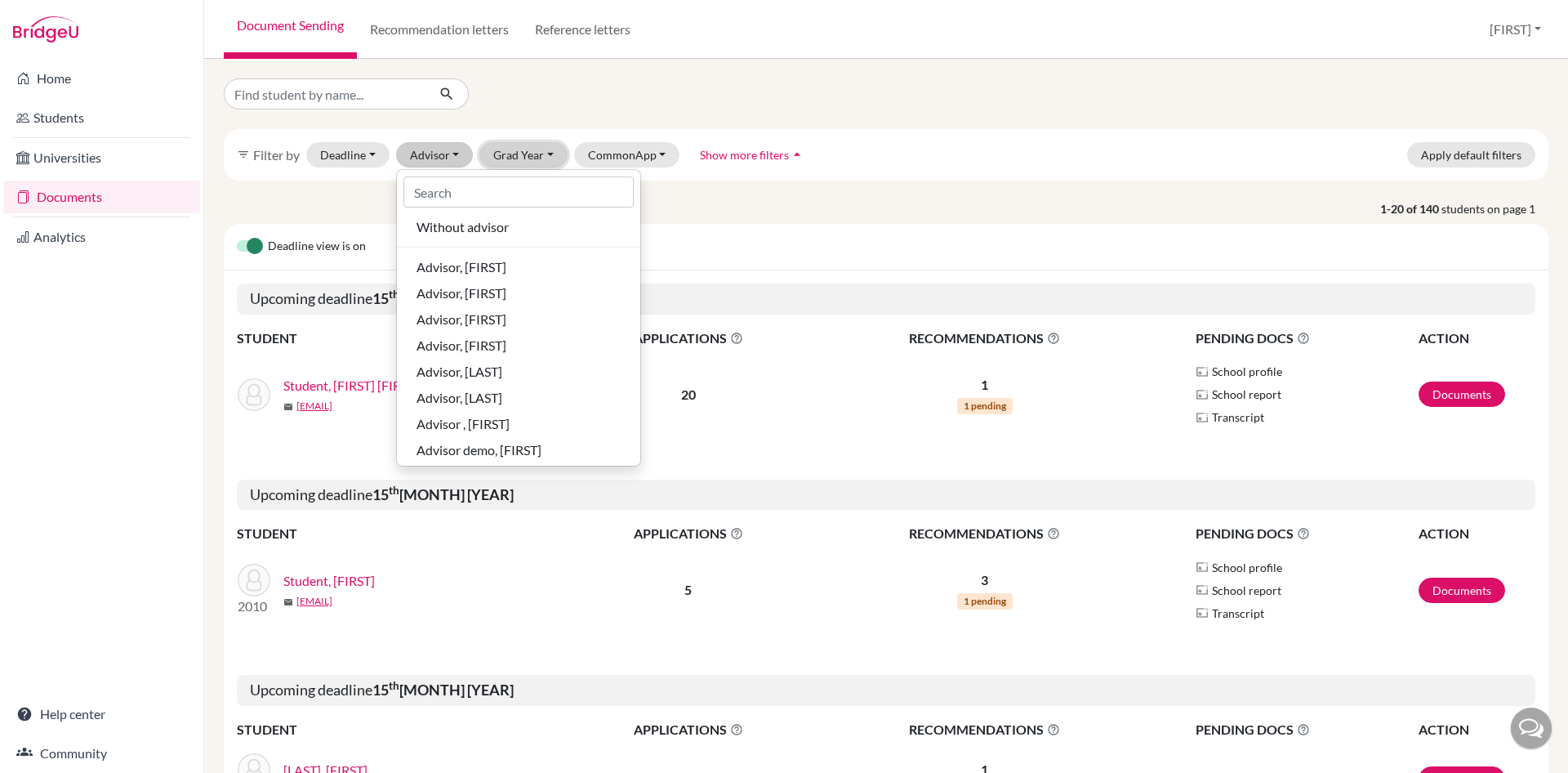 click on "Grad Year" at bounding box center (523, 154) 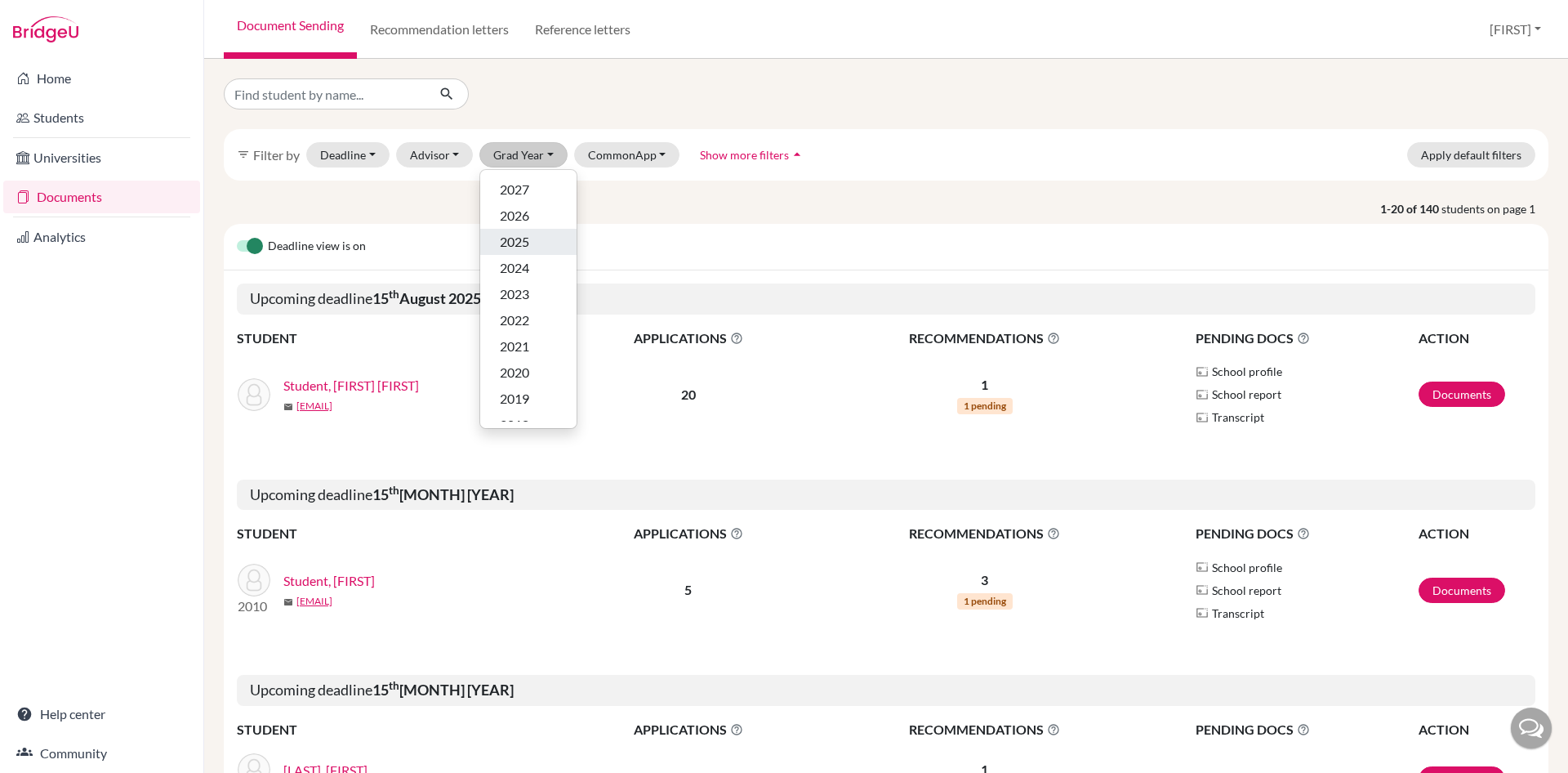 click on "2025" at bounding box center (514, 242) 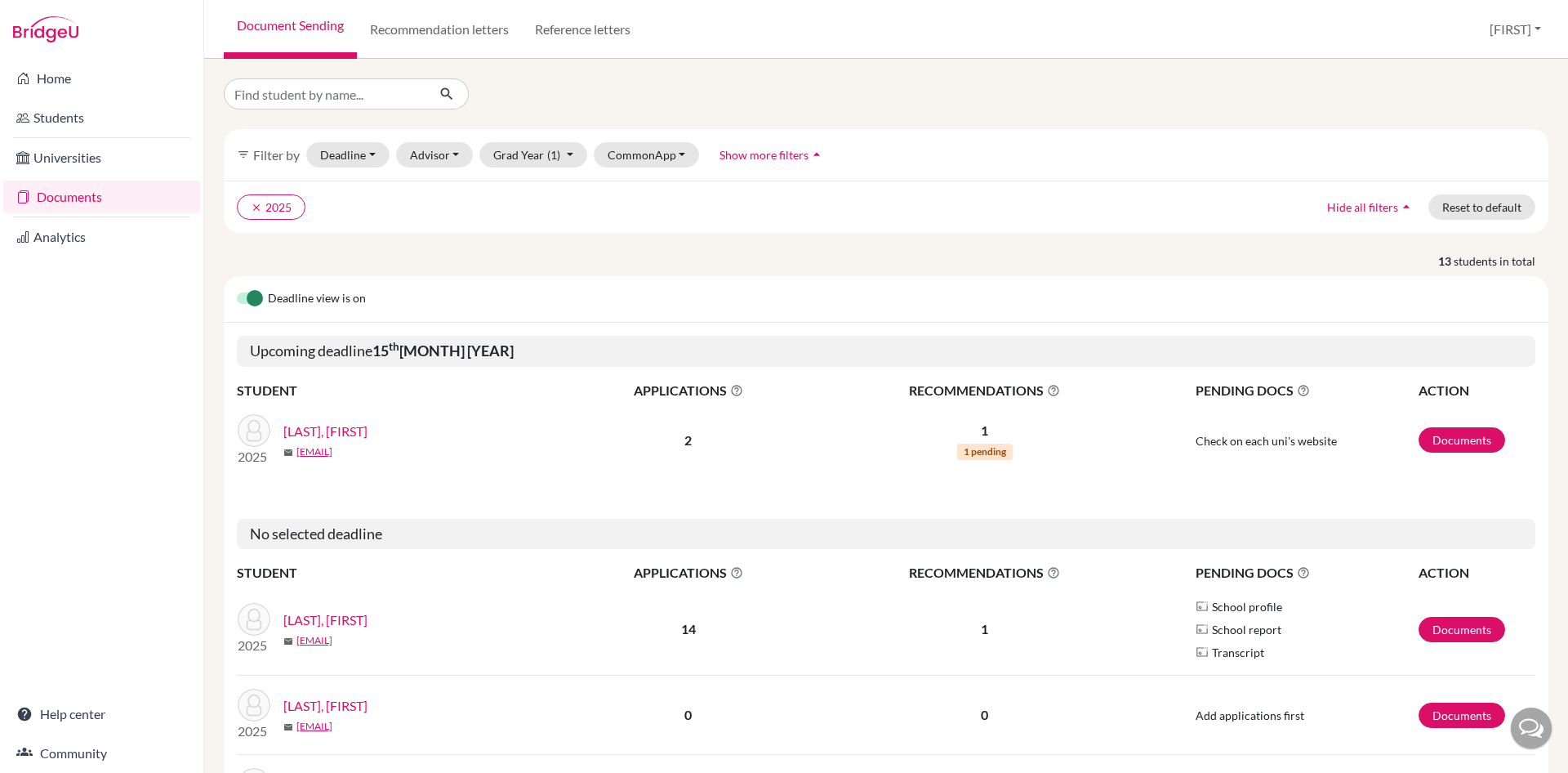 click on "[LAST], [FIRST]" at bounding box center (325, 620) 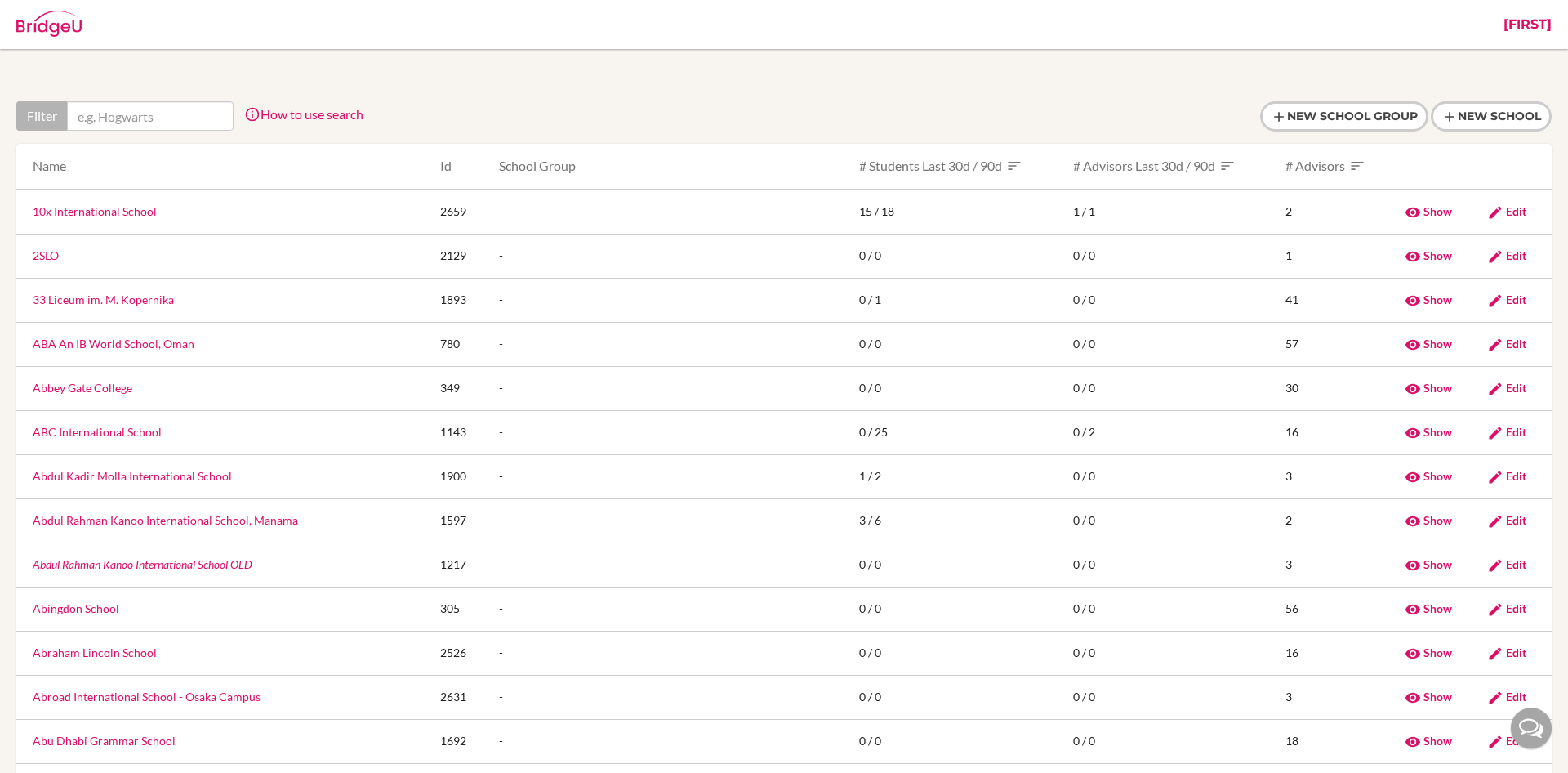 scroll, scrollTop: 0, scrollLeft: 0, axis: both 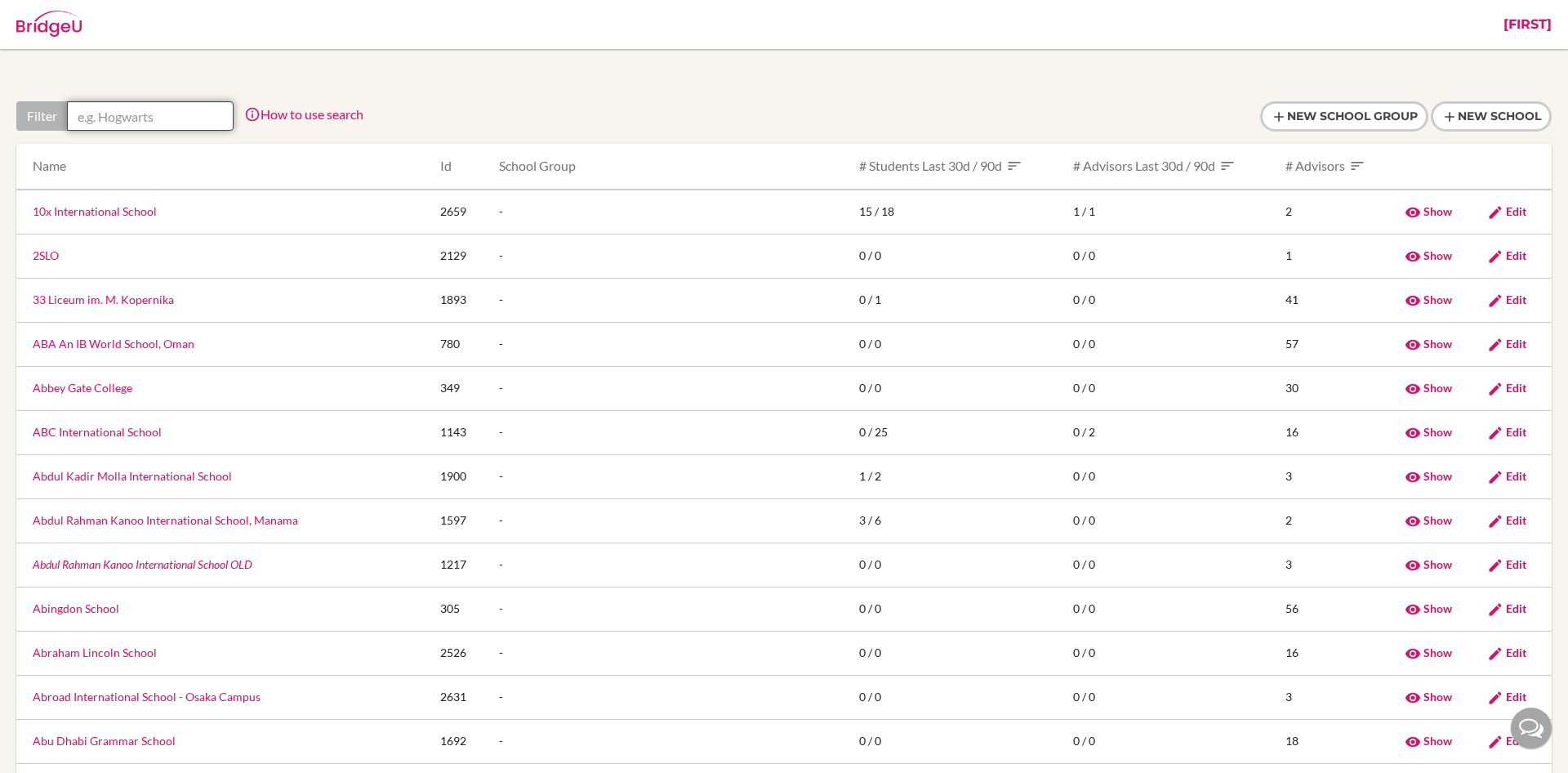 click at bounding box center [150, 116] 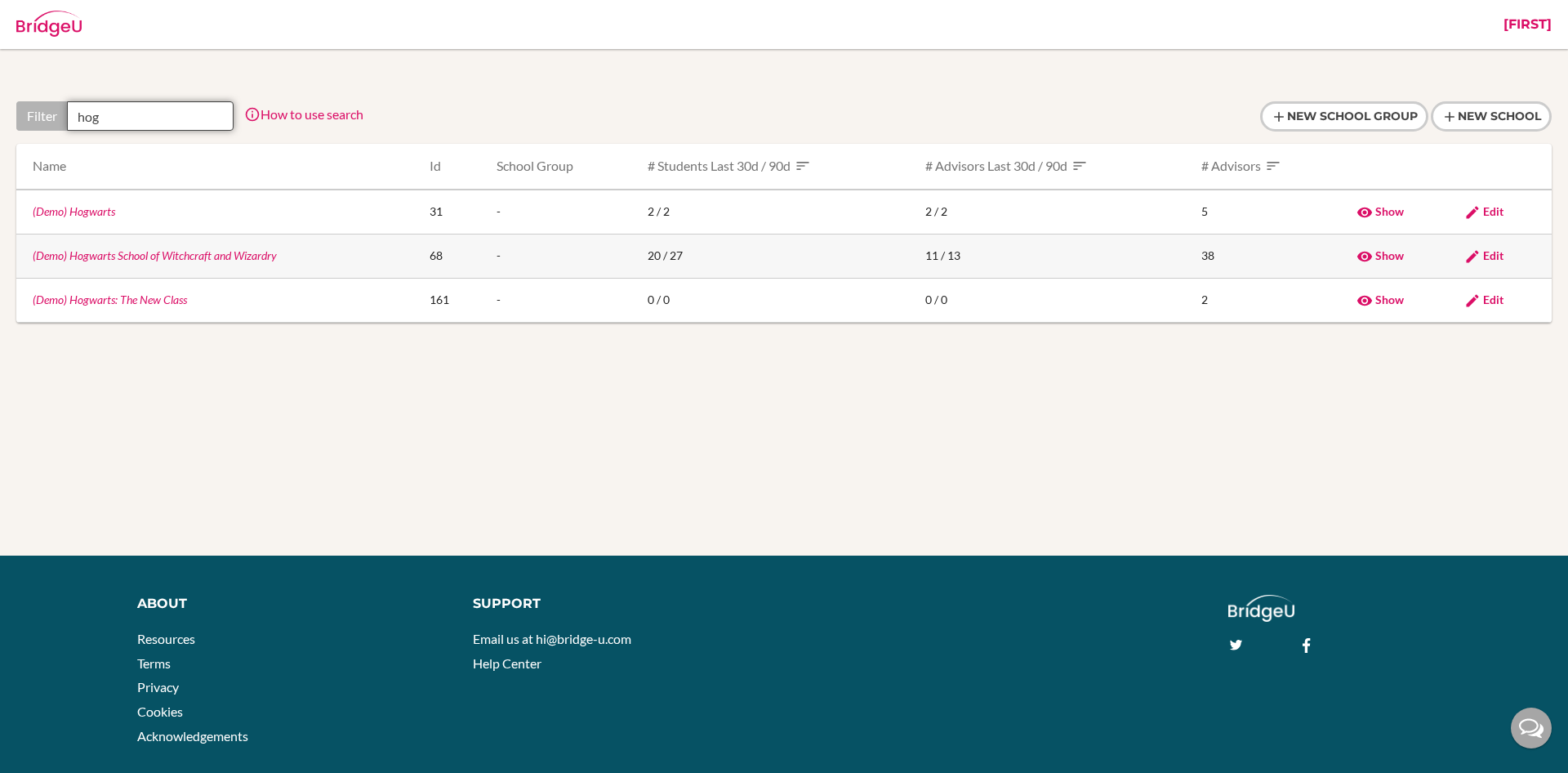 type on "hog" 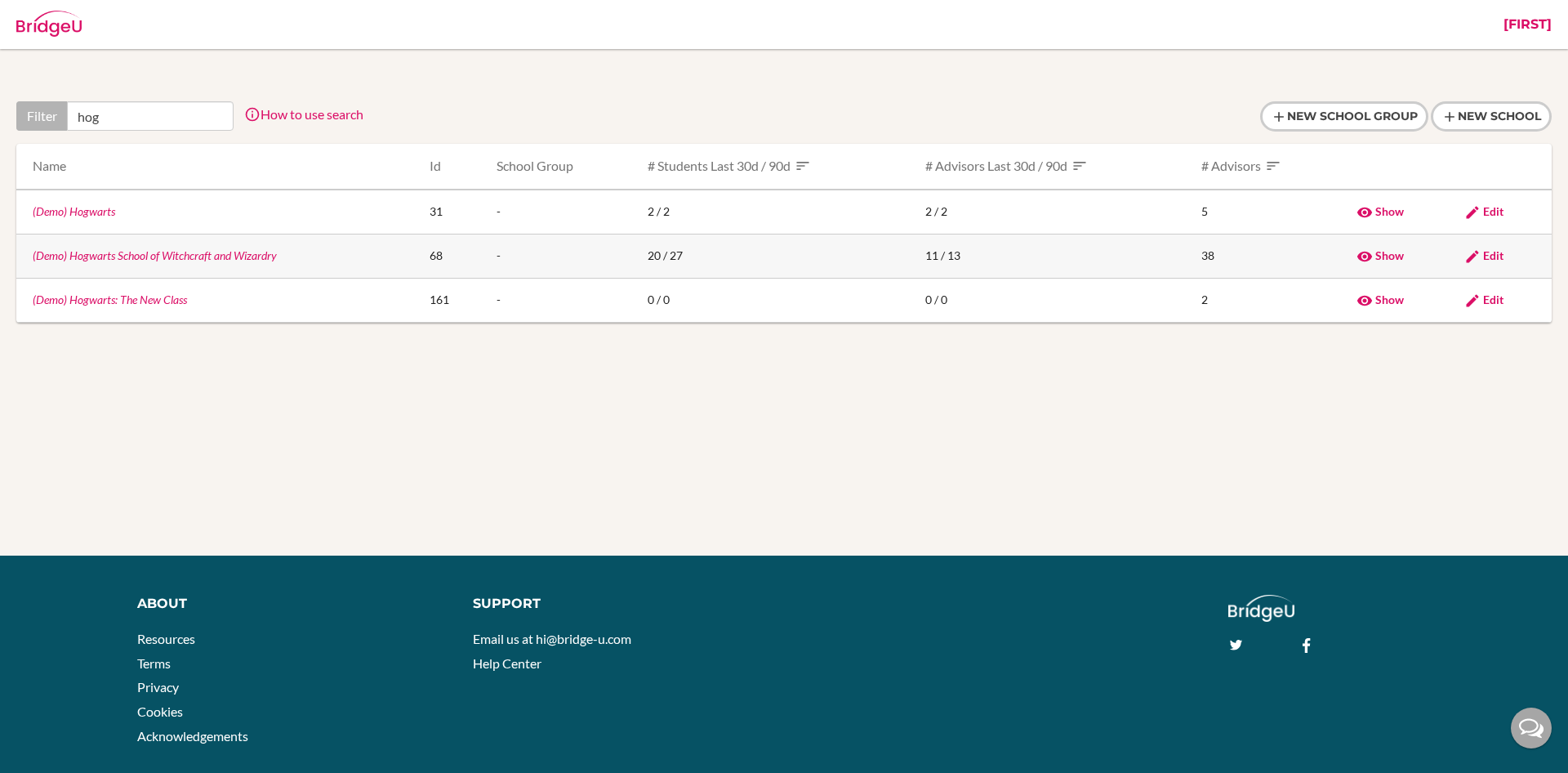 click on "Edit" at bounding box center [1493, 255] 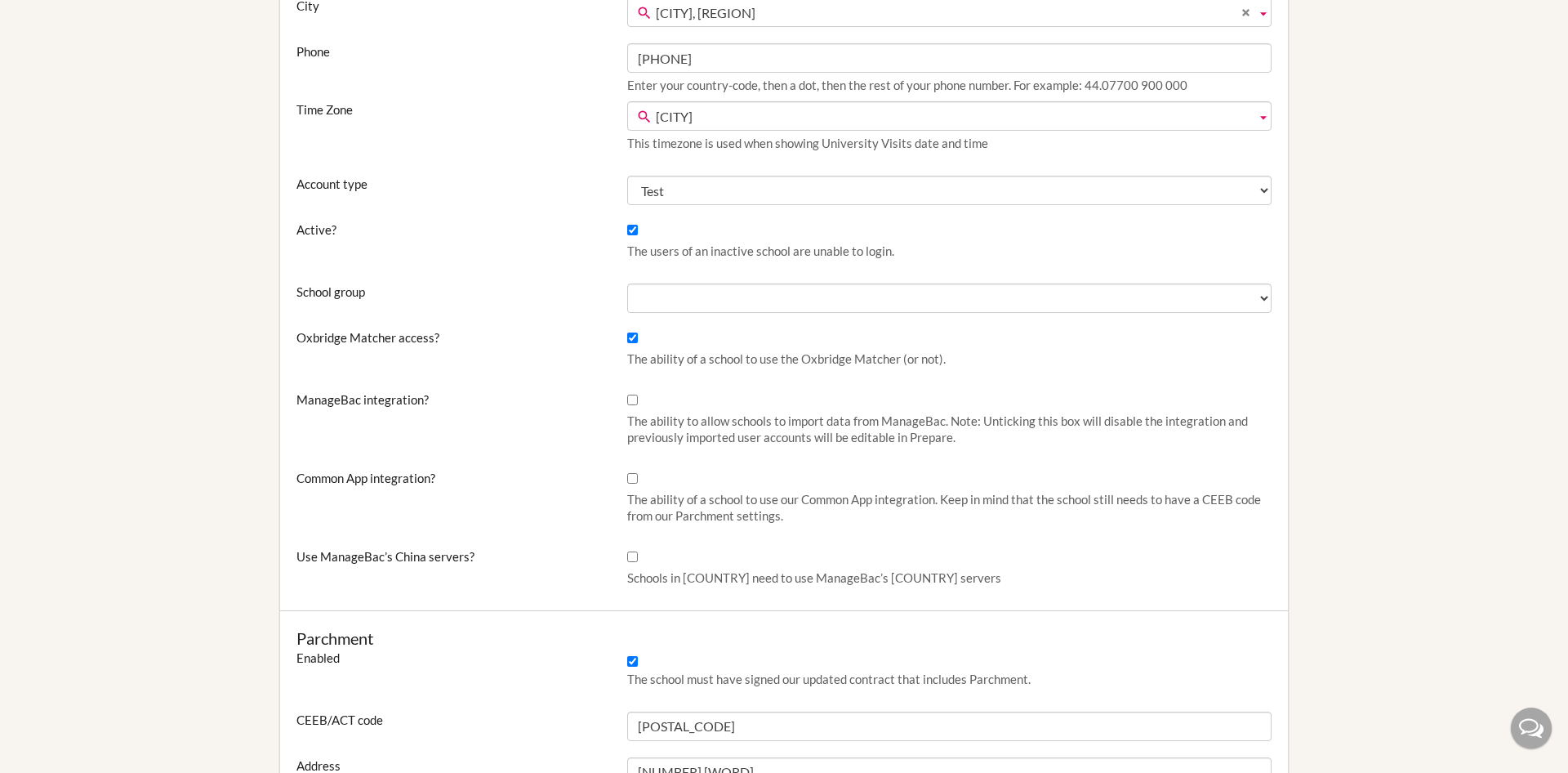 scroll, scrollTop: 0, scrollLeft: 0, axis: both 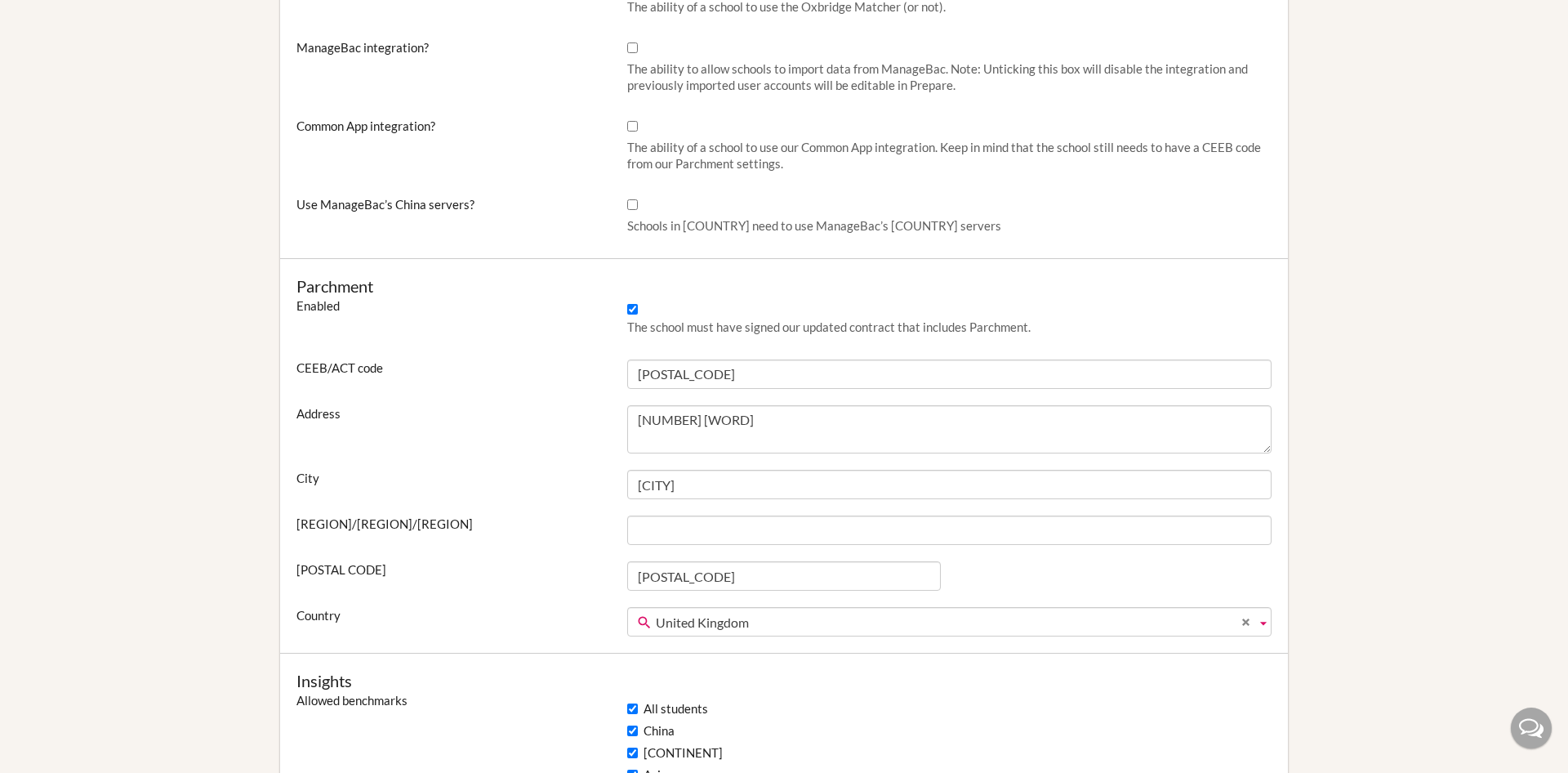 click on "Editing (Demo) Hogwarts School of Witchcraft and Wizardry
Name
(Demo) Hogwarts School of Witchcraft and Wizardry
Salesforce Account ID
Country
Afghanistan
Åland Islands
Albania
Algeria
American Samoa
Andorre
Angola
Anguilla
Antarctica
Antigua and Barbuda
Argentina
Armenia
Aruba
Australia
Austria
Azerbaijan
Bahamas
Bahrain
Bangladesh
Barbados
Belarus
Belgium
Belize
Benin
Bermuda
Bhutan
Bolivia
Bonaire, Sint Eustatius and Saba
Bosnia and Herzegovina
Botswana
Bouvet Island
Brazil
British Indian Ocean Territory
British Virgin Islands
Brunei
Bulgaria
Burkina Faso
Burundi
Cambodia
Cameroon
Canada
Cape Verde
Cayman Islands
Central African Republic
Chad
Chile
Christmas Island
Cocos (Keeling) Islands
Colombia
Comoros
Congo
Congo (Dem. Rep.)
Cook Islands
Costa Rica
Côte D'Ivoire
Croatia
Cuba
Curaçao
Cyprus
Czech Republic
Denmark" at bounding box center [784, 196] 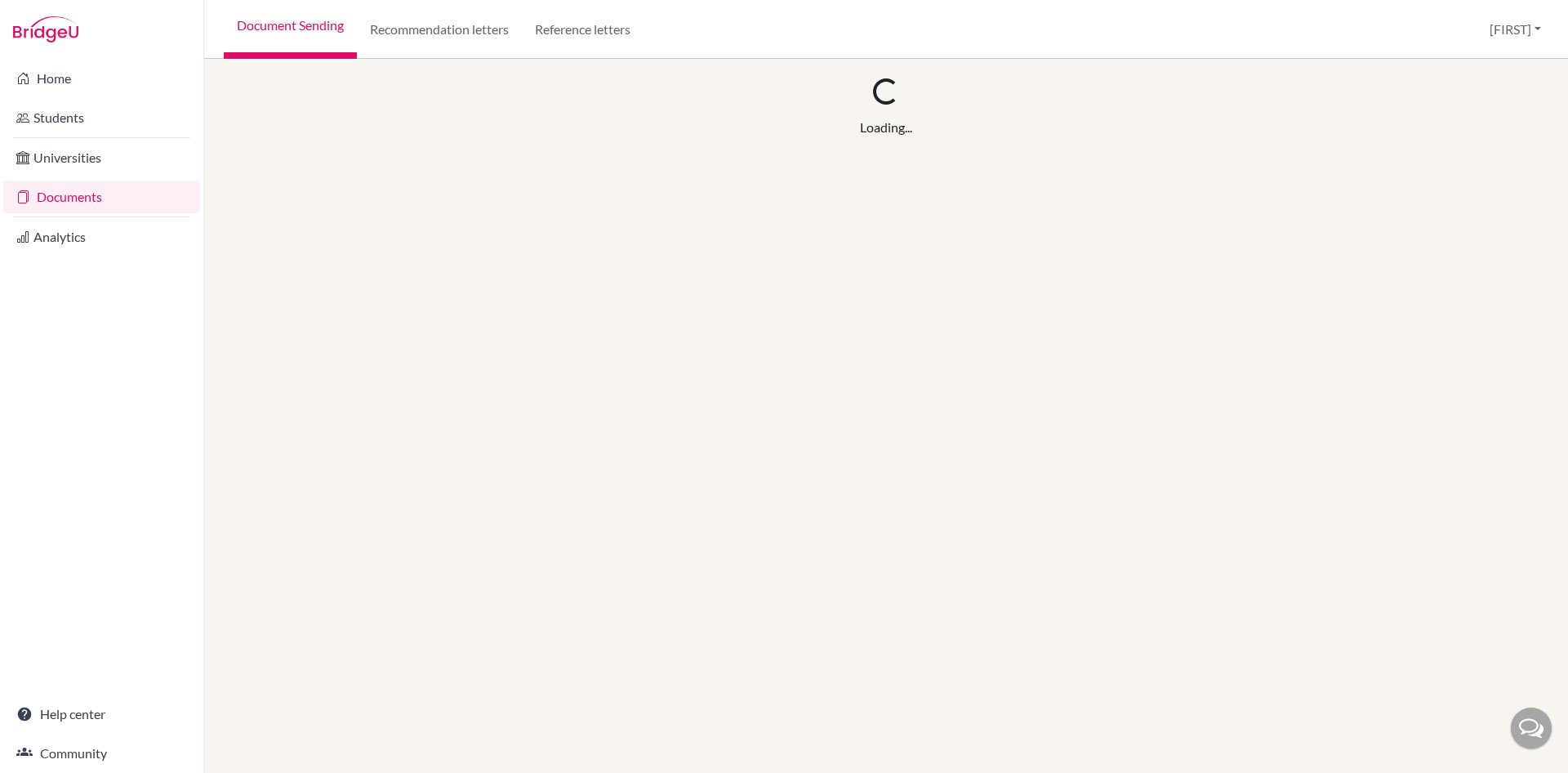 scroll, scrollTop: 0, scrollLeft: 0, axis: both 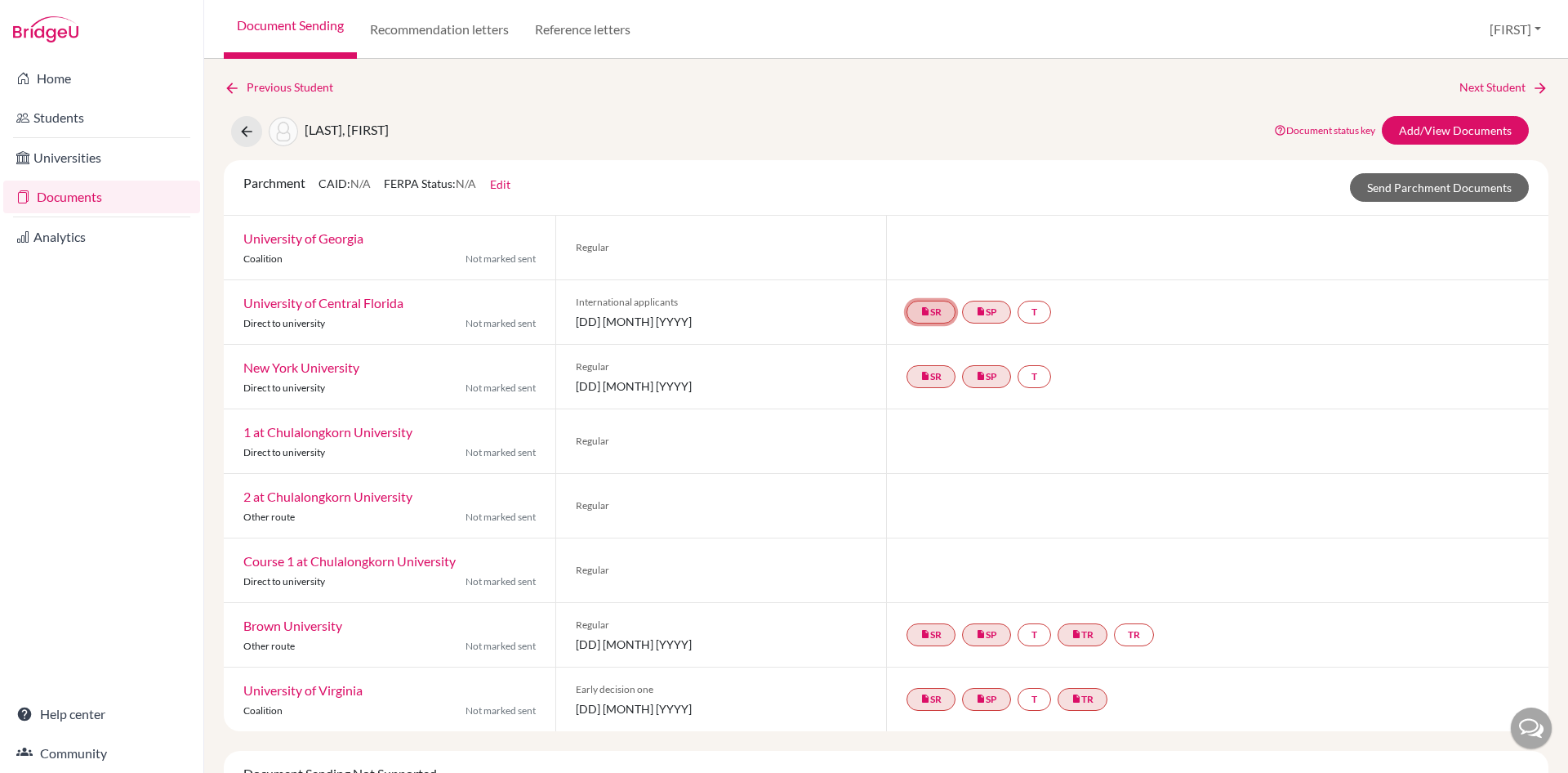 click on "insert_drive_file SR" 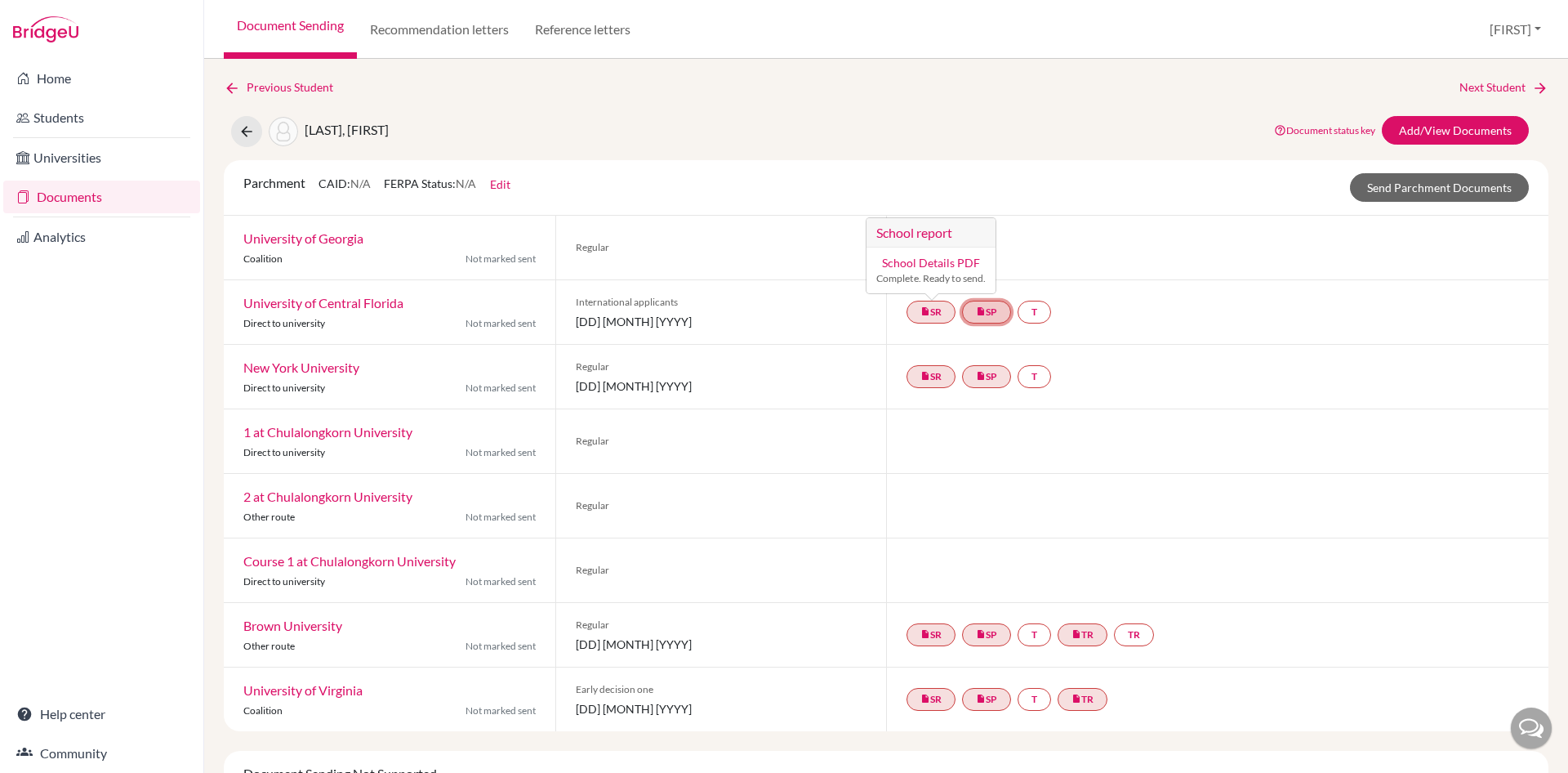 click on "insert_drive_file SP" 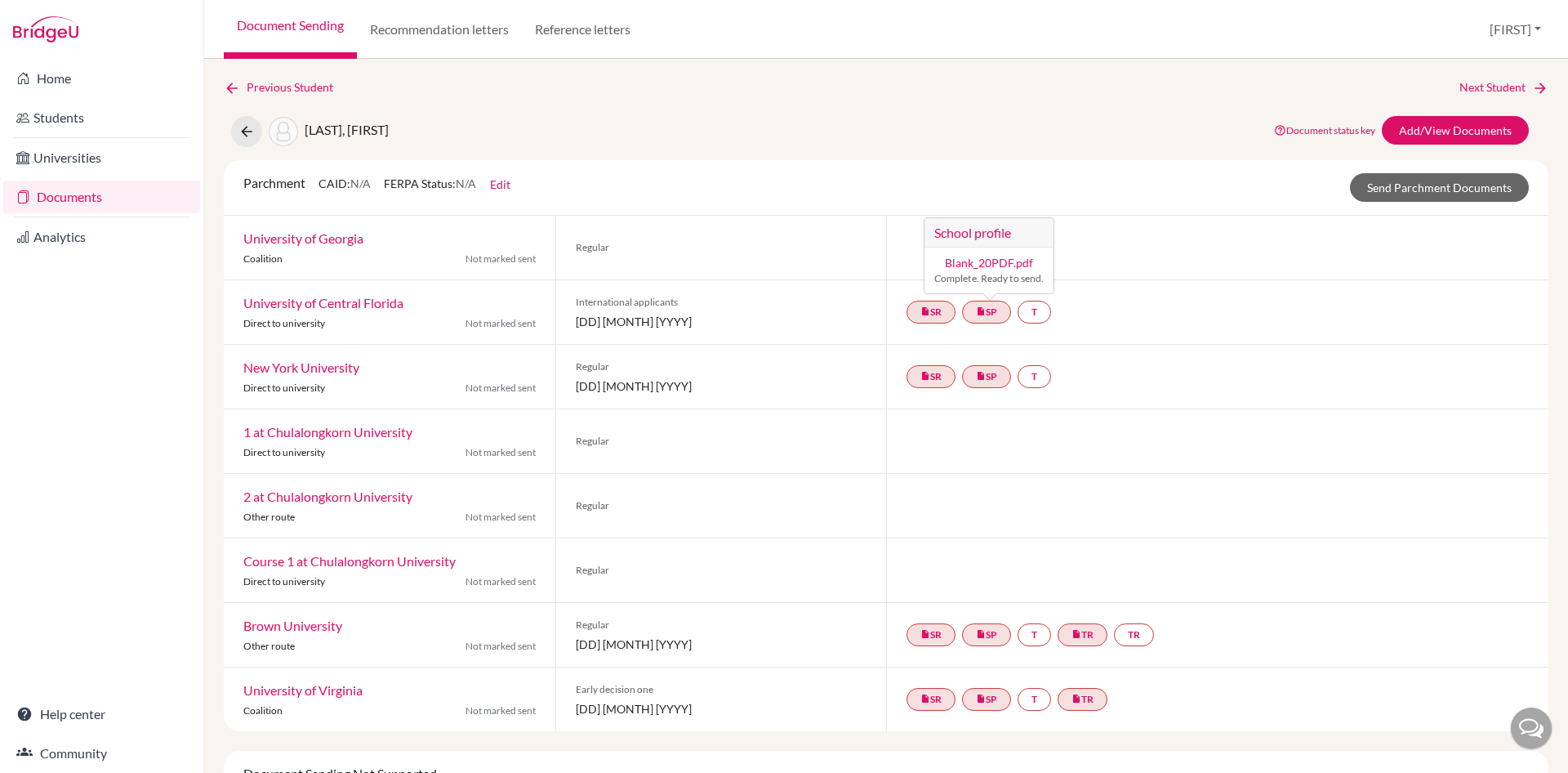 click on "Documents" at bounding box center (101, 197) 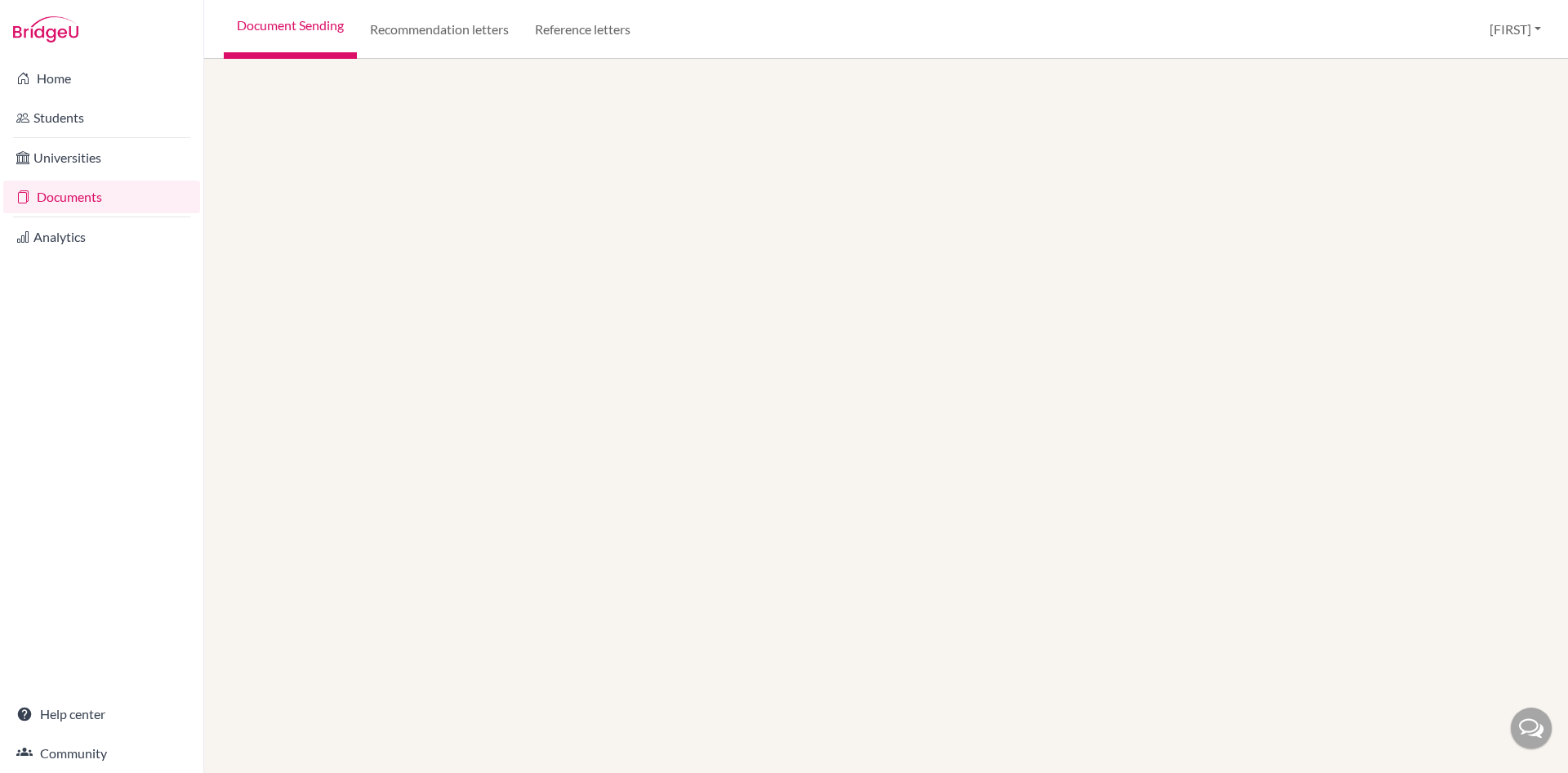 scroll, scrollTop: 0, scrollLeft: 0, axis: both 